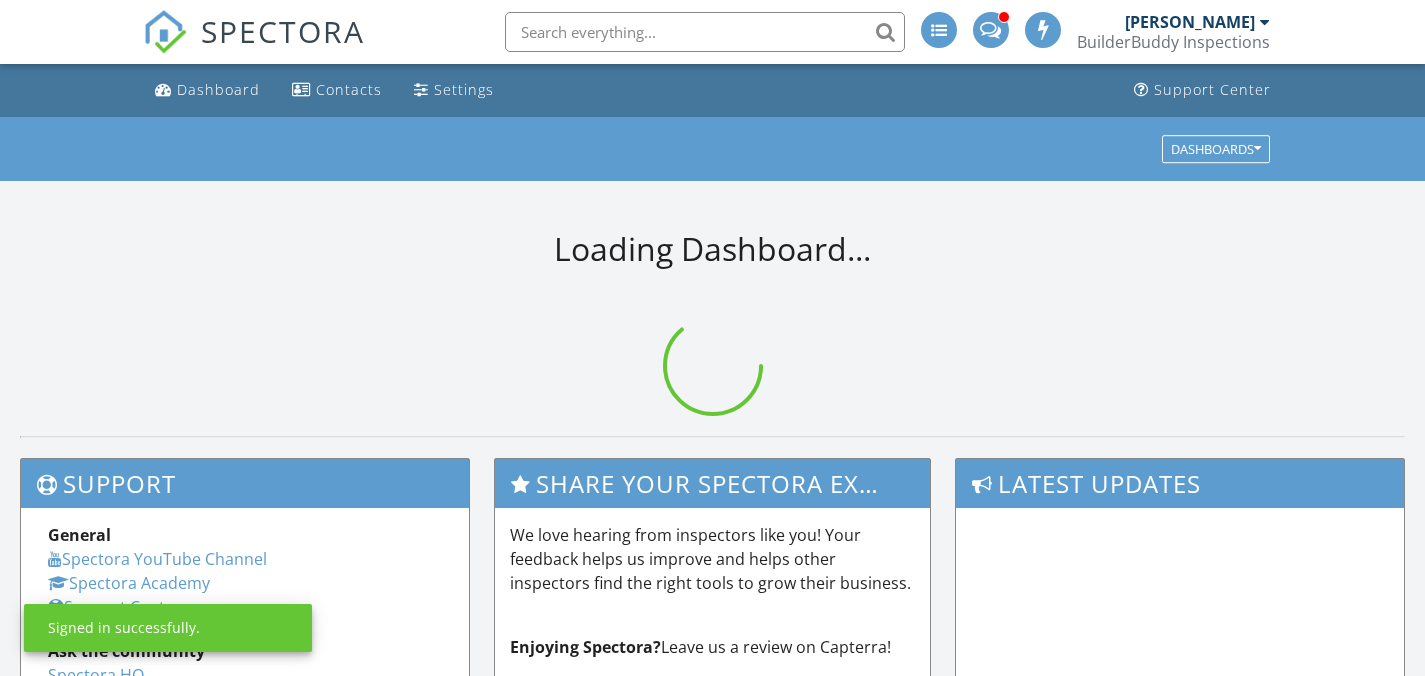 scroll, scrollTop: 0, scrollLeft: 0, axis: both 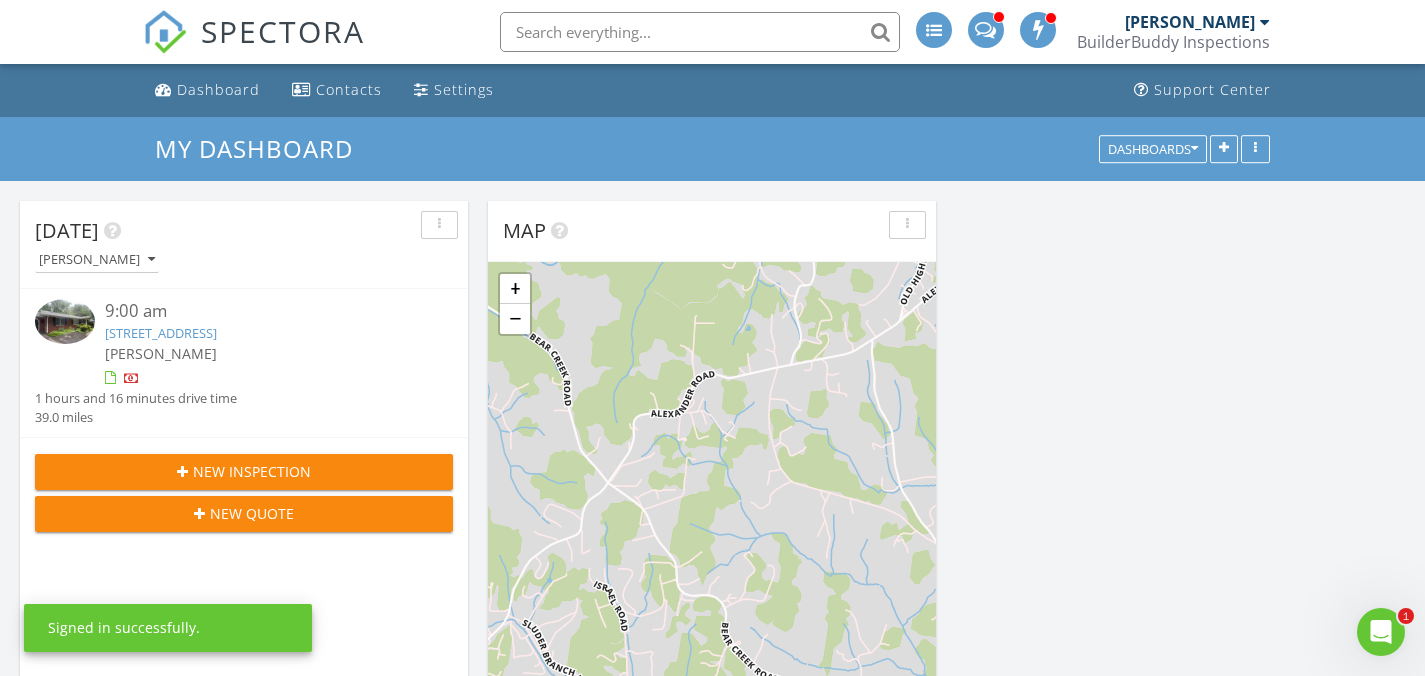 click on "49 Grey Fox Trail , Hendersonville, NC 28739" at bounding box center [161, 333] 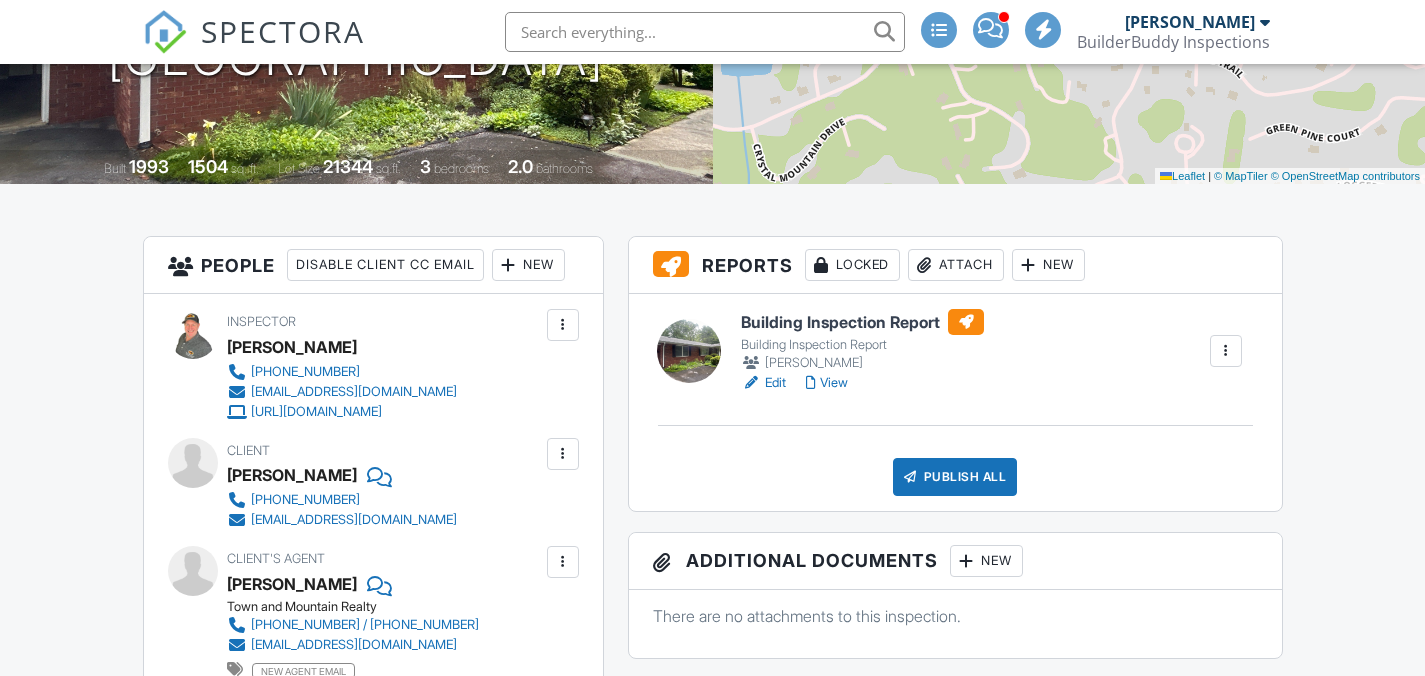 scroll, scrollTop: 0, scrollLeft: 0, axis: both 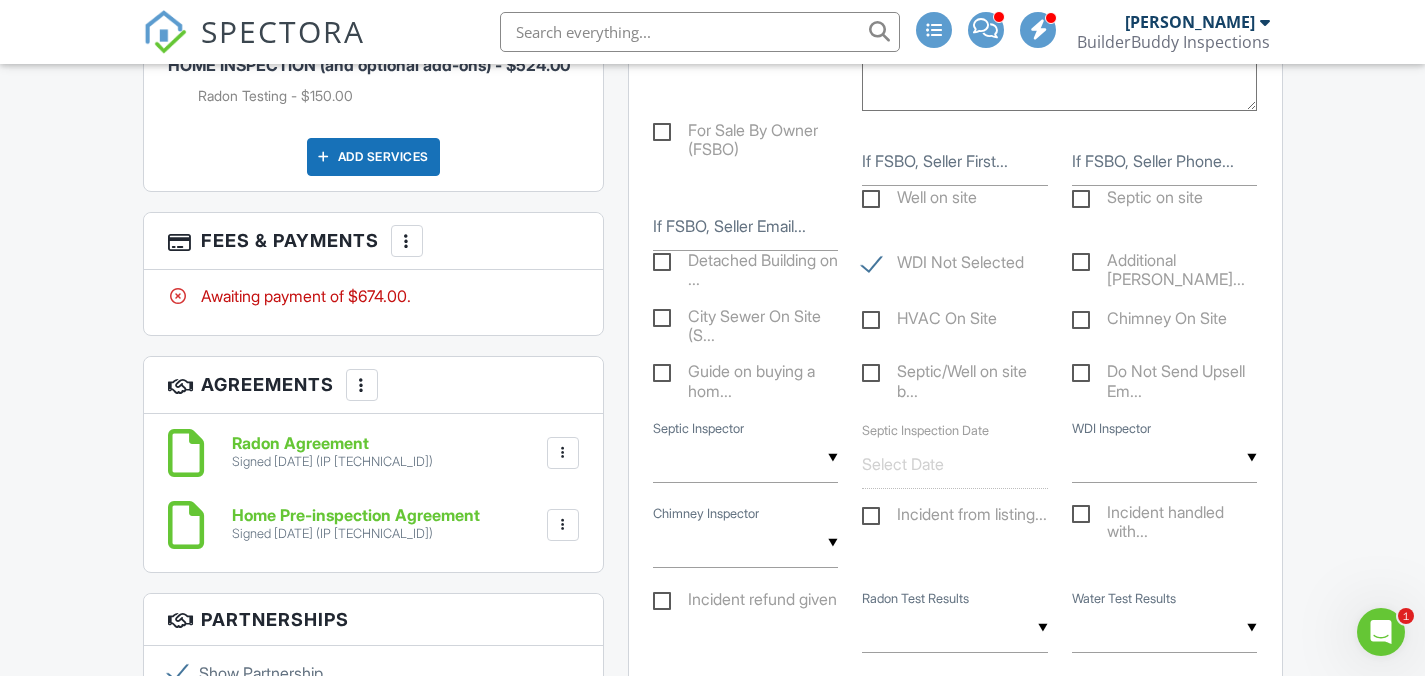 click on "Awaiting payment of $674.00." at bounding box center [373, 296] 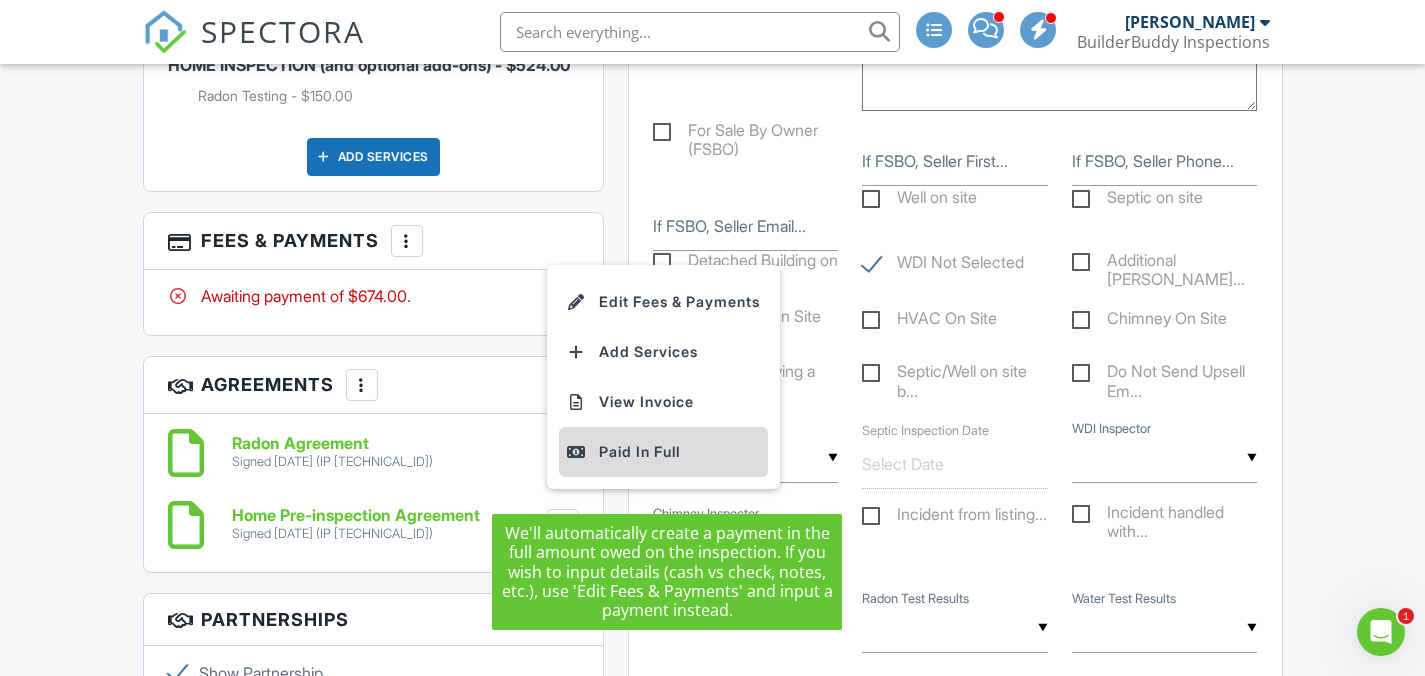 click on "Paid In Full" at bounding box center [663, 452] 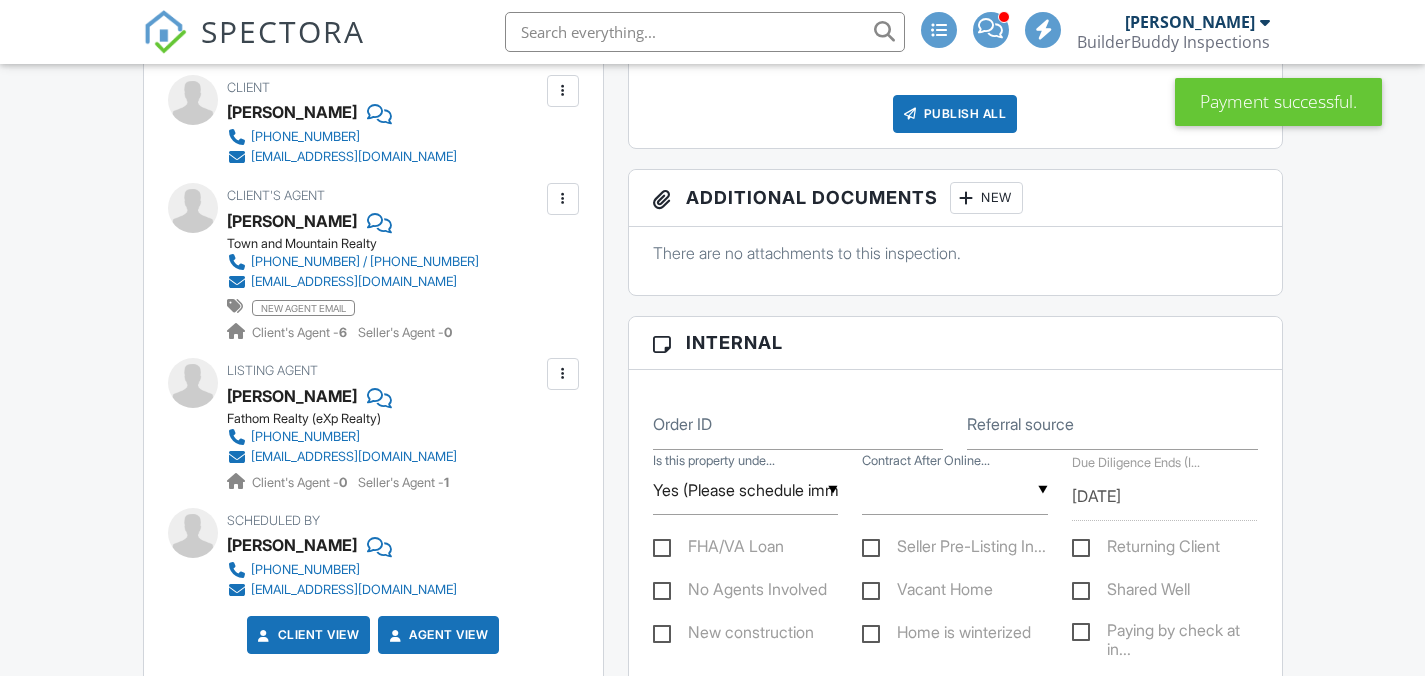 scroll, scrollTop: 1248, scrollLeft: 0, axis: vertical 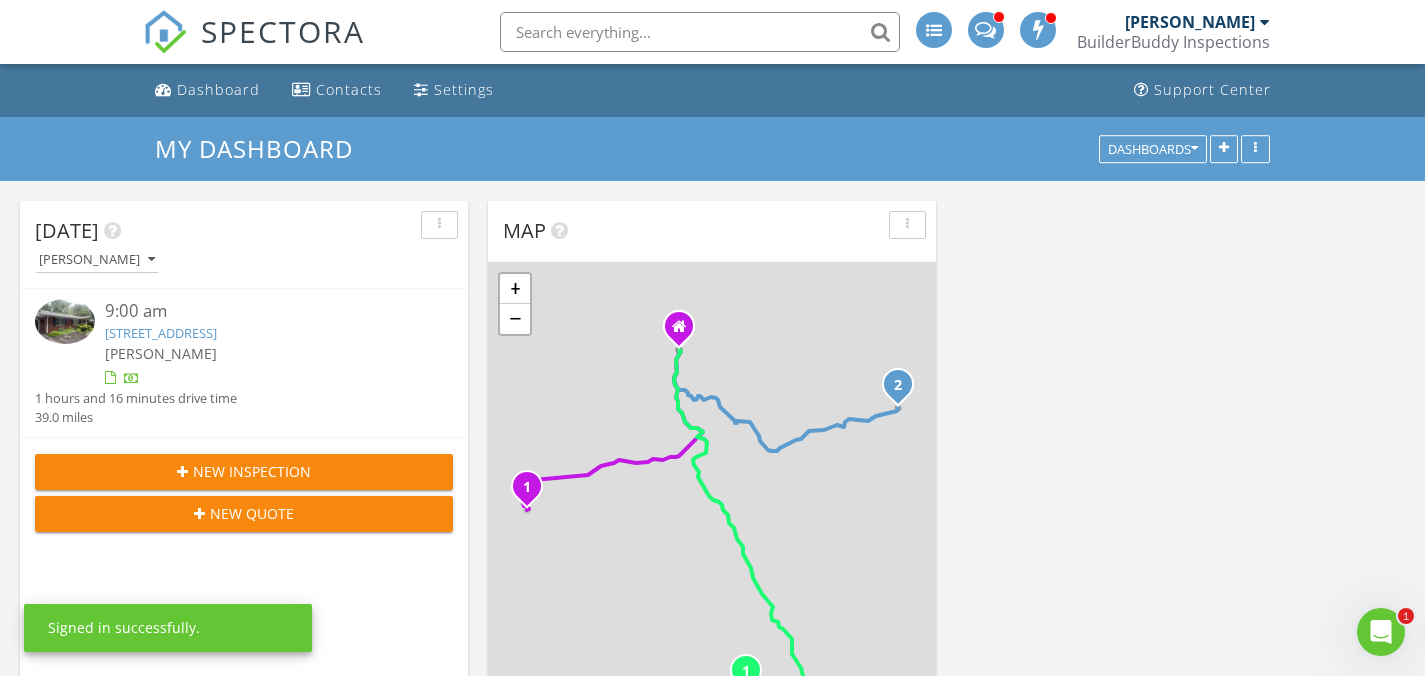 click on "49 Grey Fox Trail , Hendersonville, NC 28739" at bounding box center [161, 333] 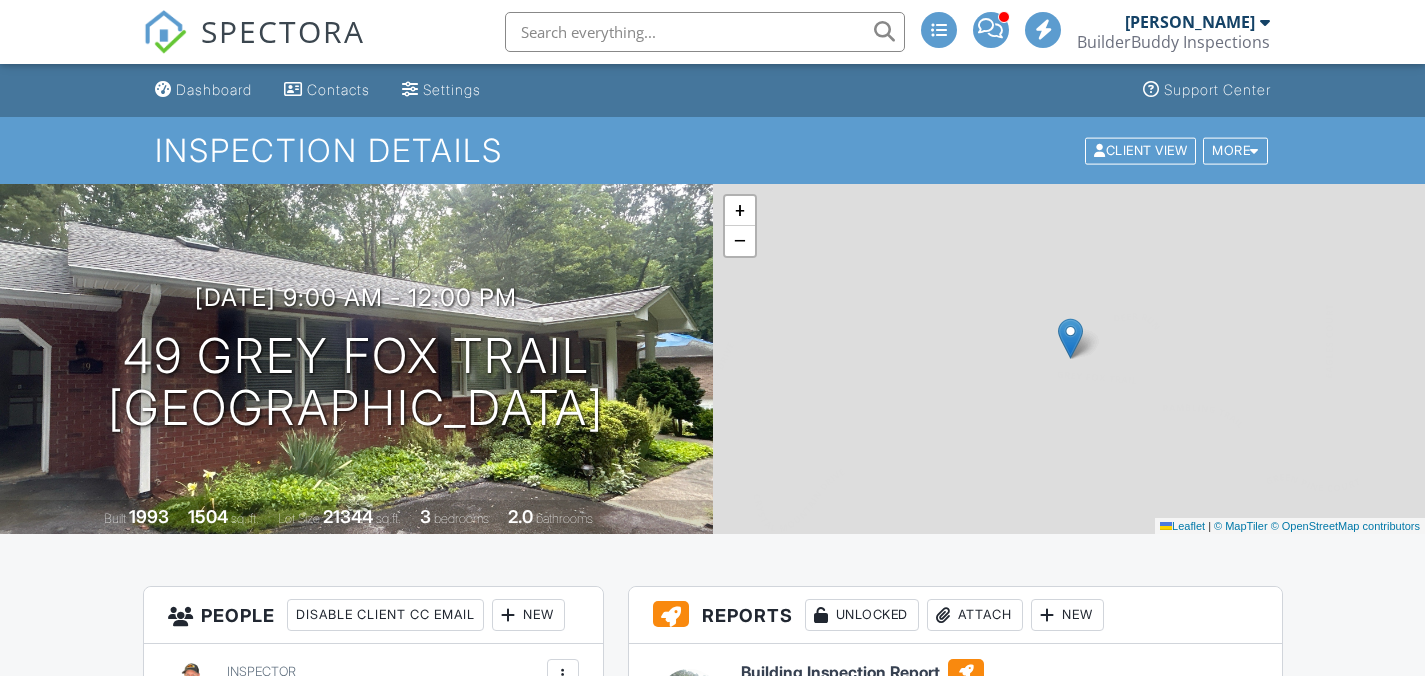 scroll, scrollTop: 0, scrollLeft: 0, axis: both 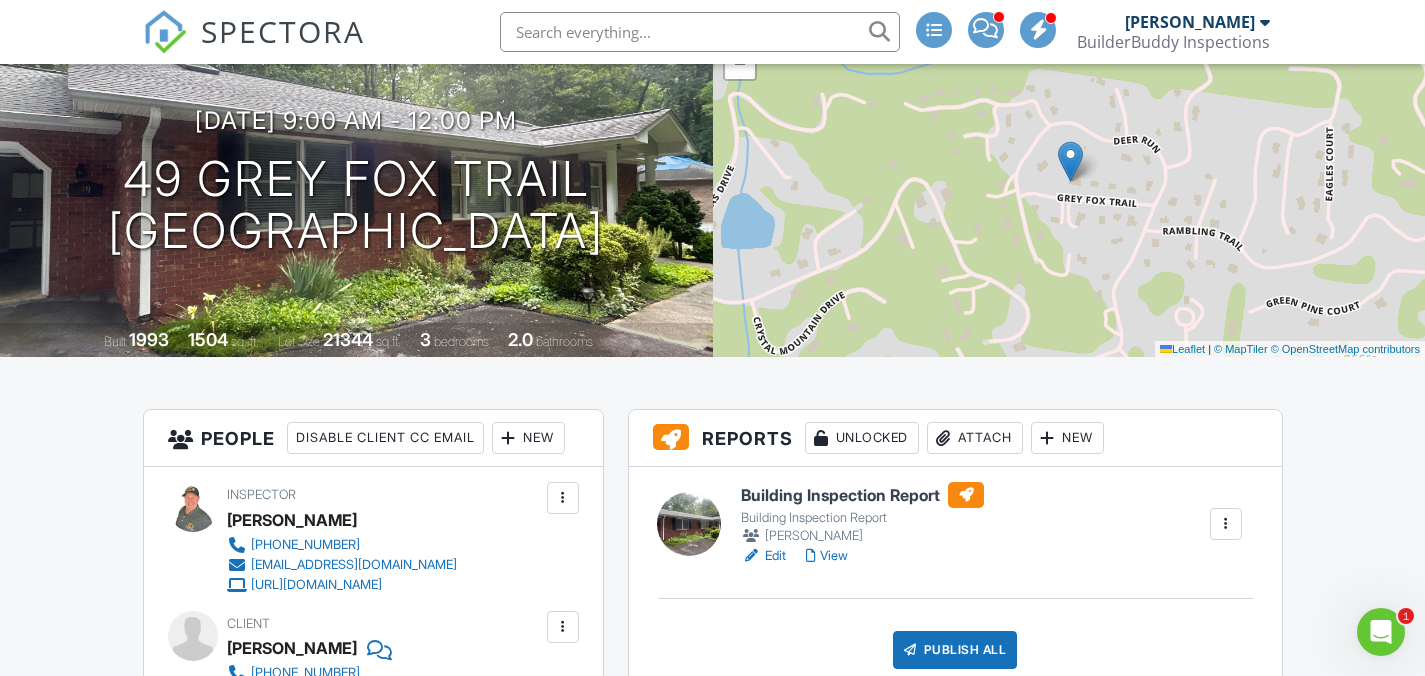 click on "Edit" at bounding box center [763, 556] 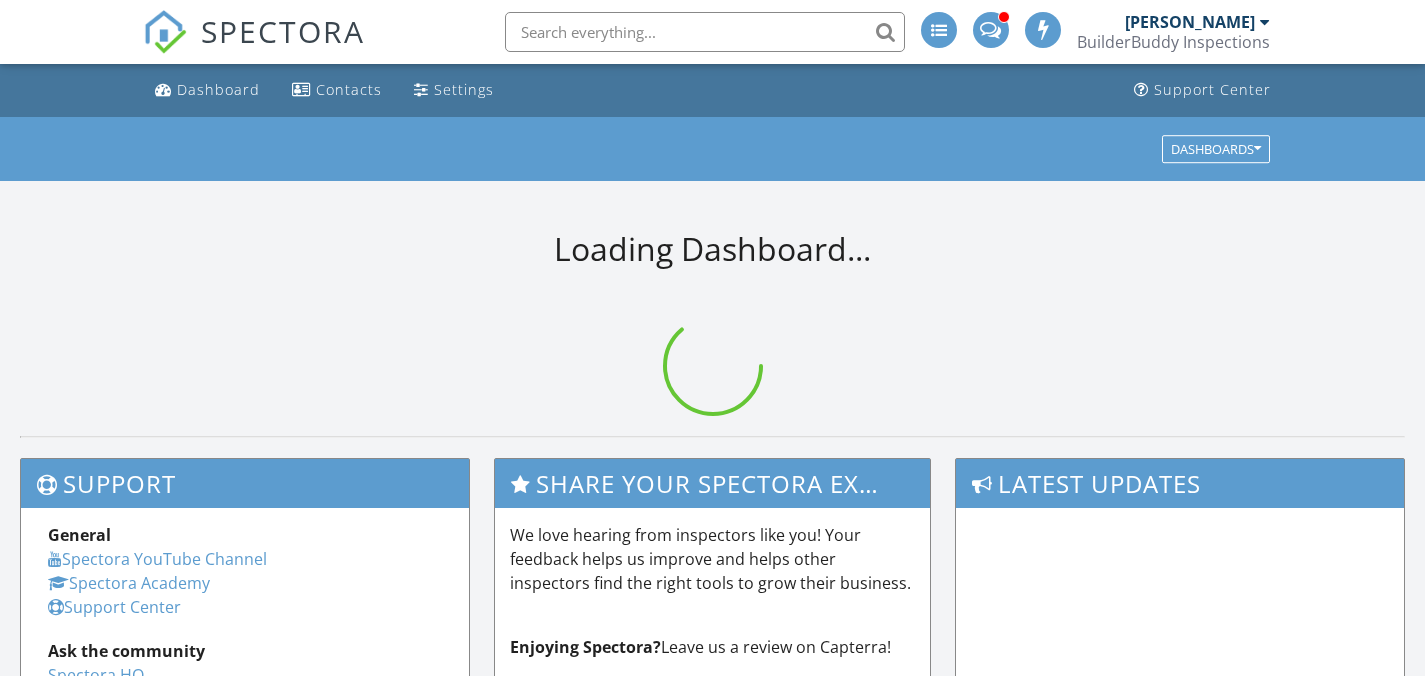 scroll, scrollTop: 0, scrollLeft: 0, axis: both 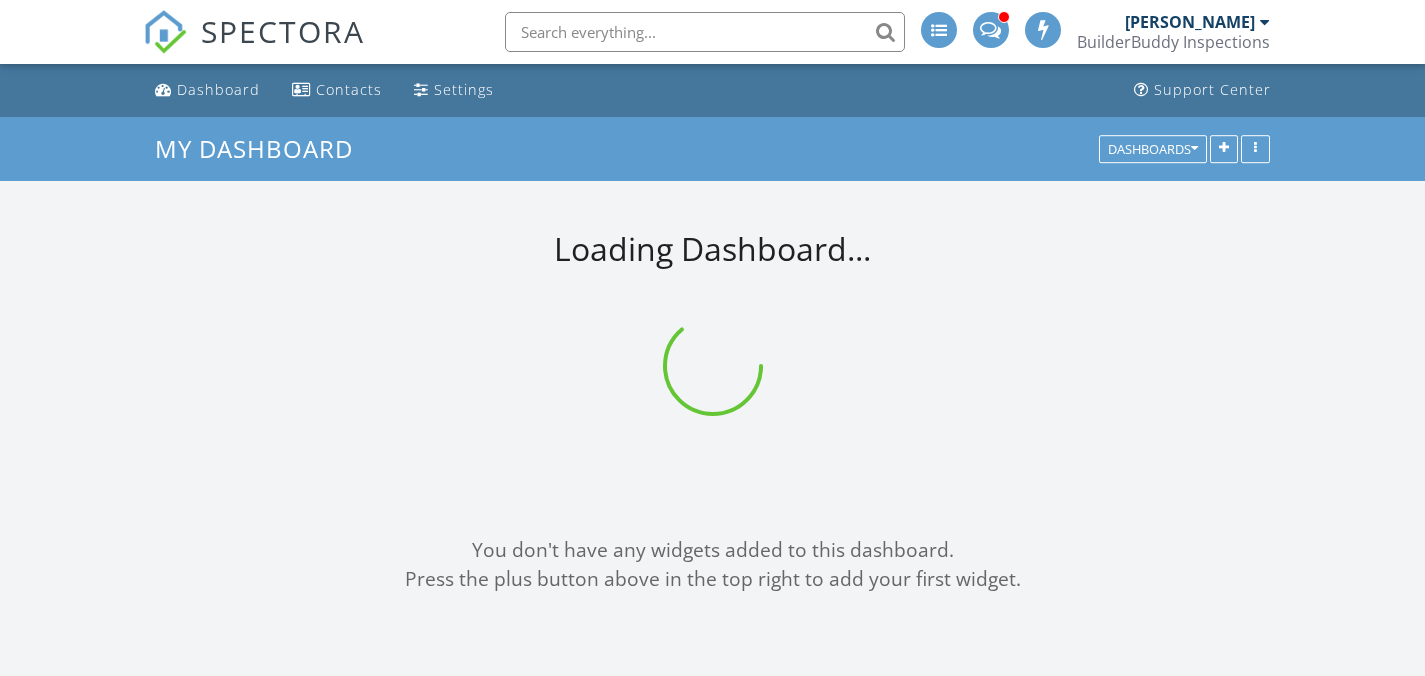click at bounding box center [705, 32] 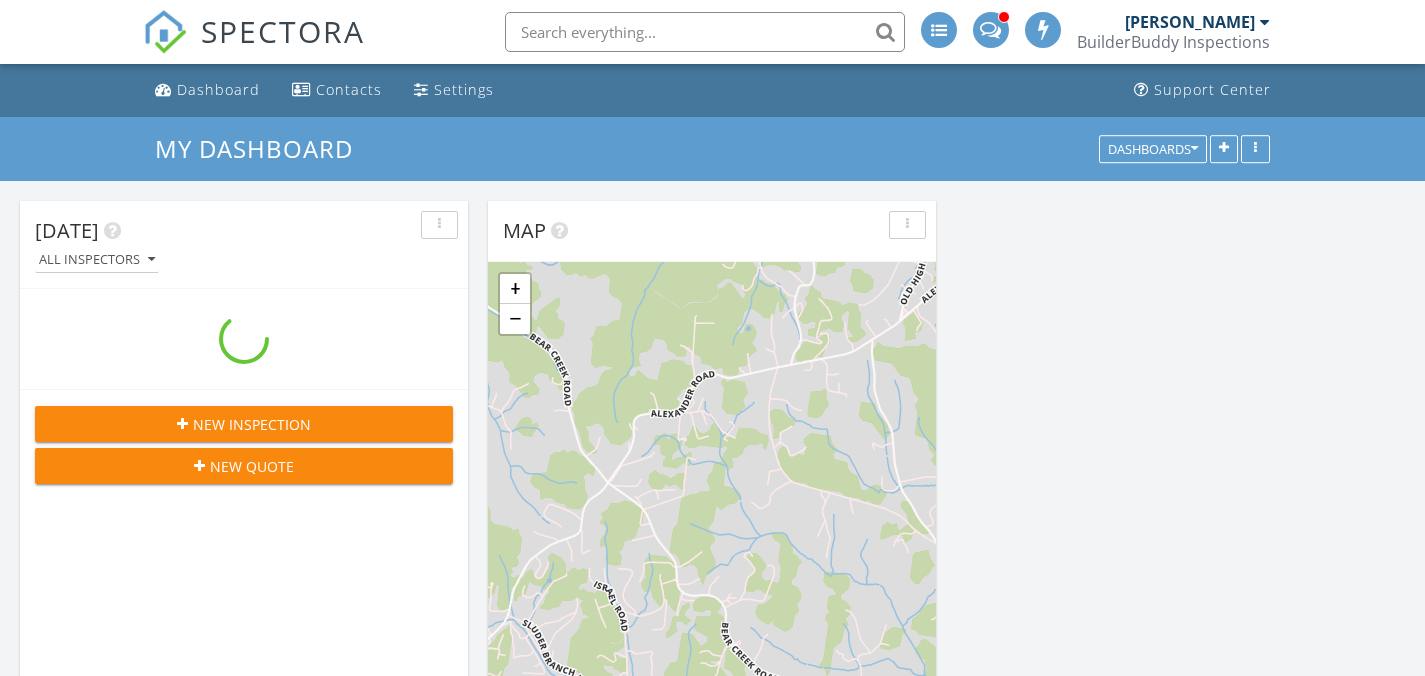 scroll, scrollTop: 10, scrollLeft: 10, axis: both 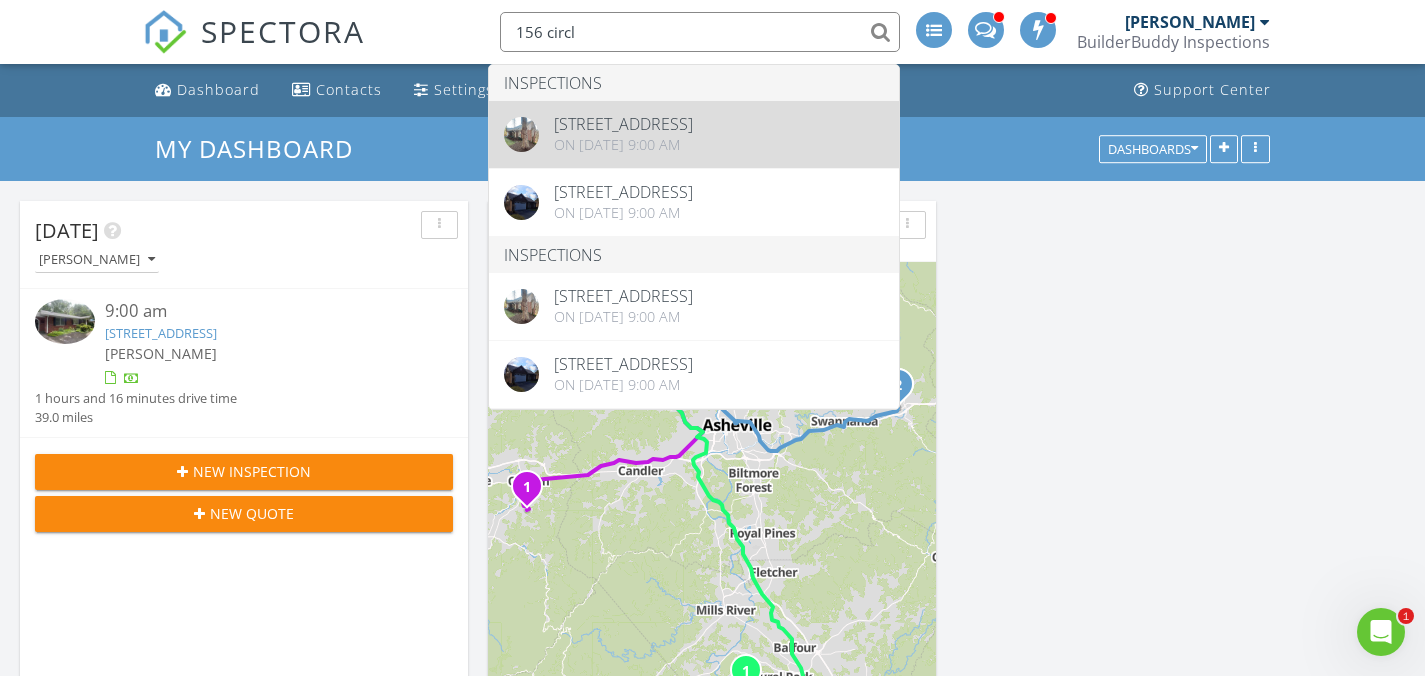 type on "156 circl" 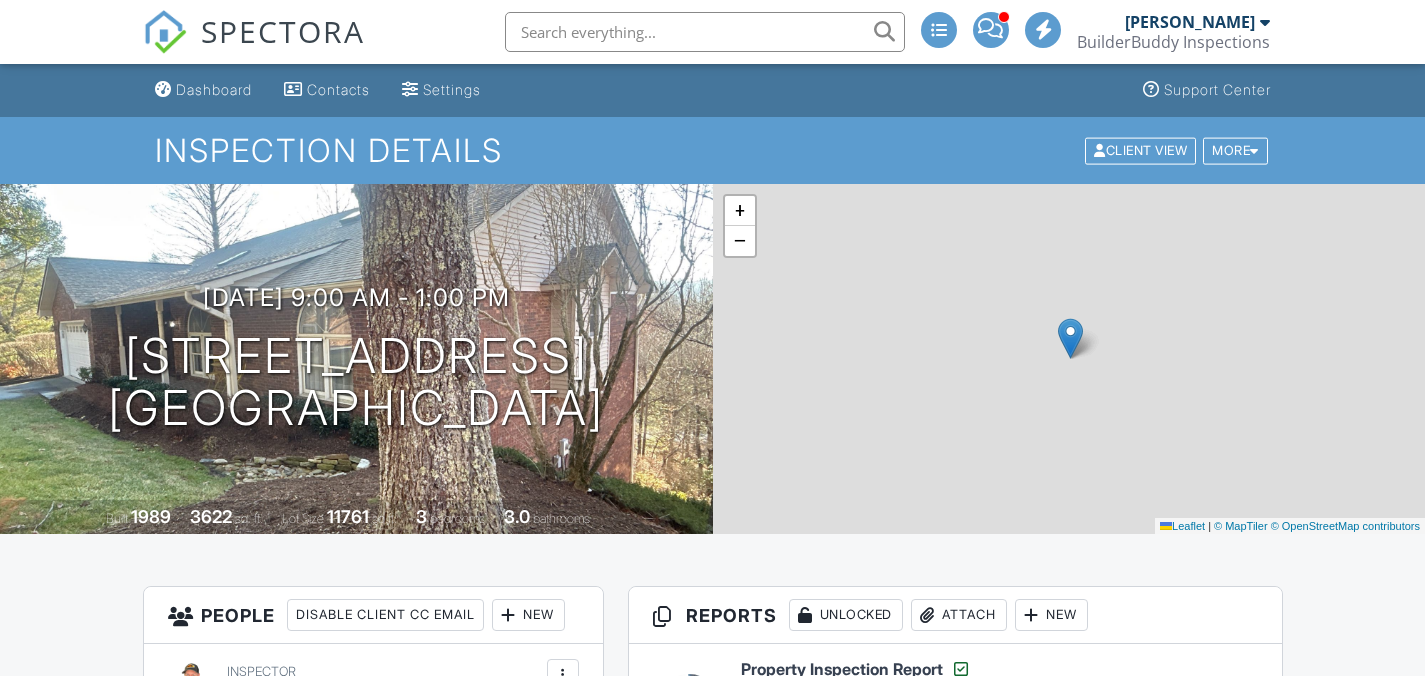 scroll, scrollTop: 458, scrollLeft: 0, axis: vertical 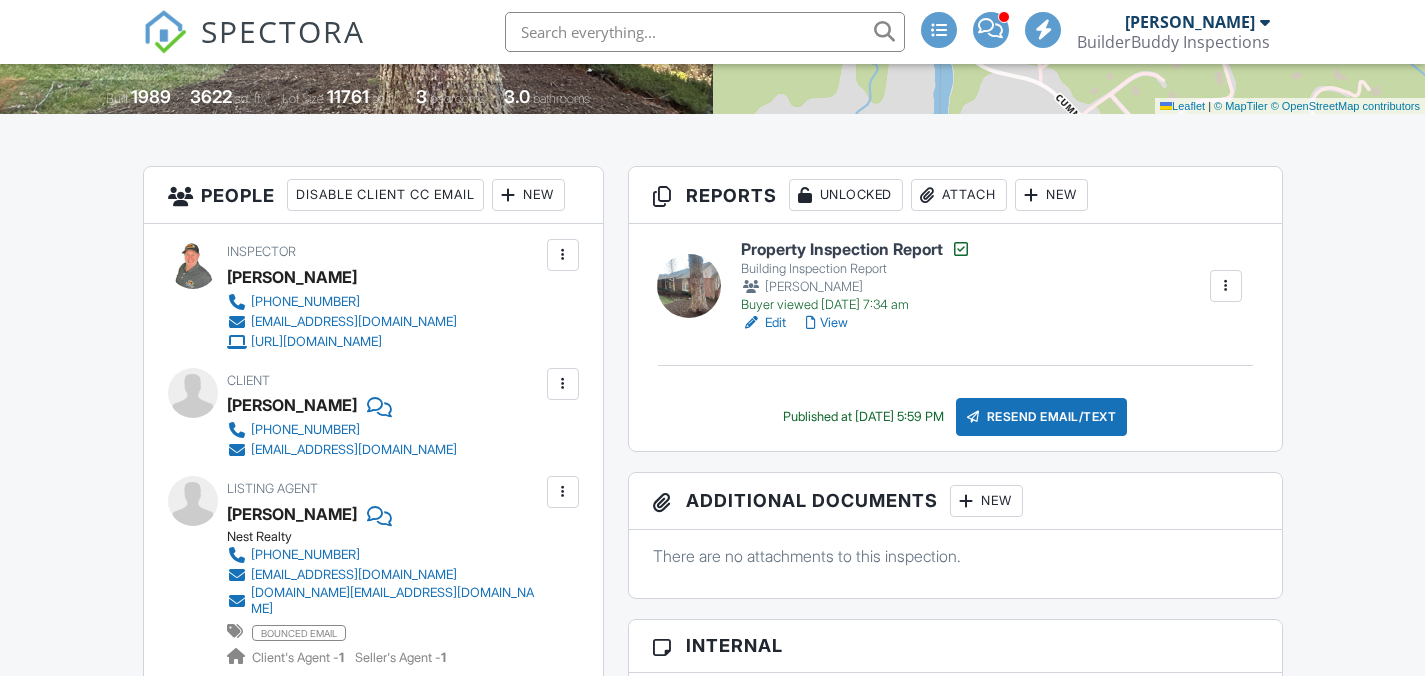 click on "View" at bounding box center (827, 323) 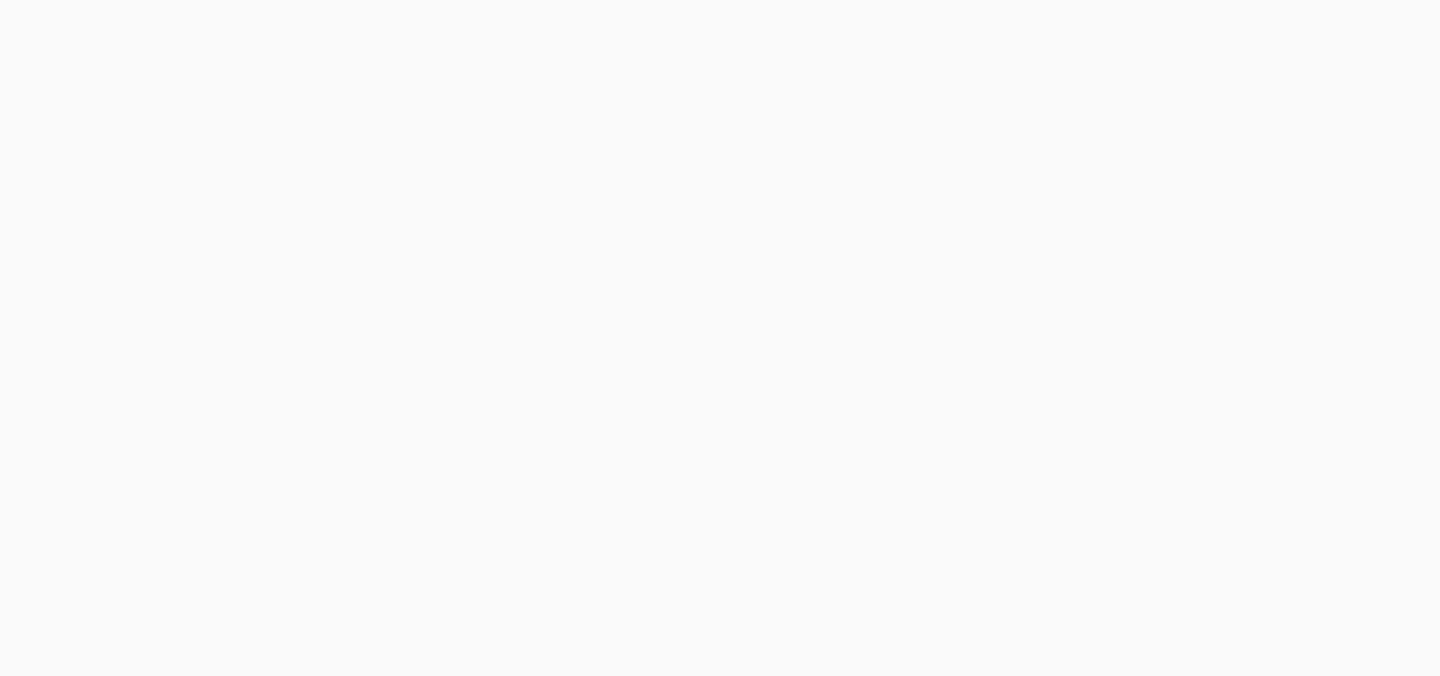 scroll, scrollTop: 0, scrollLeft: 0, axis: both 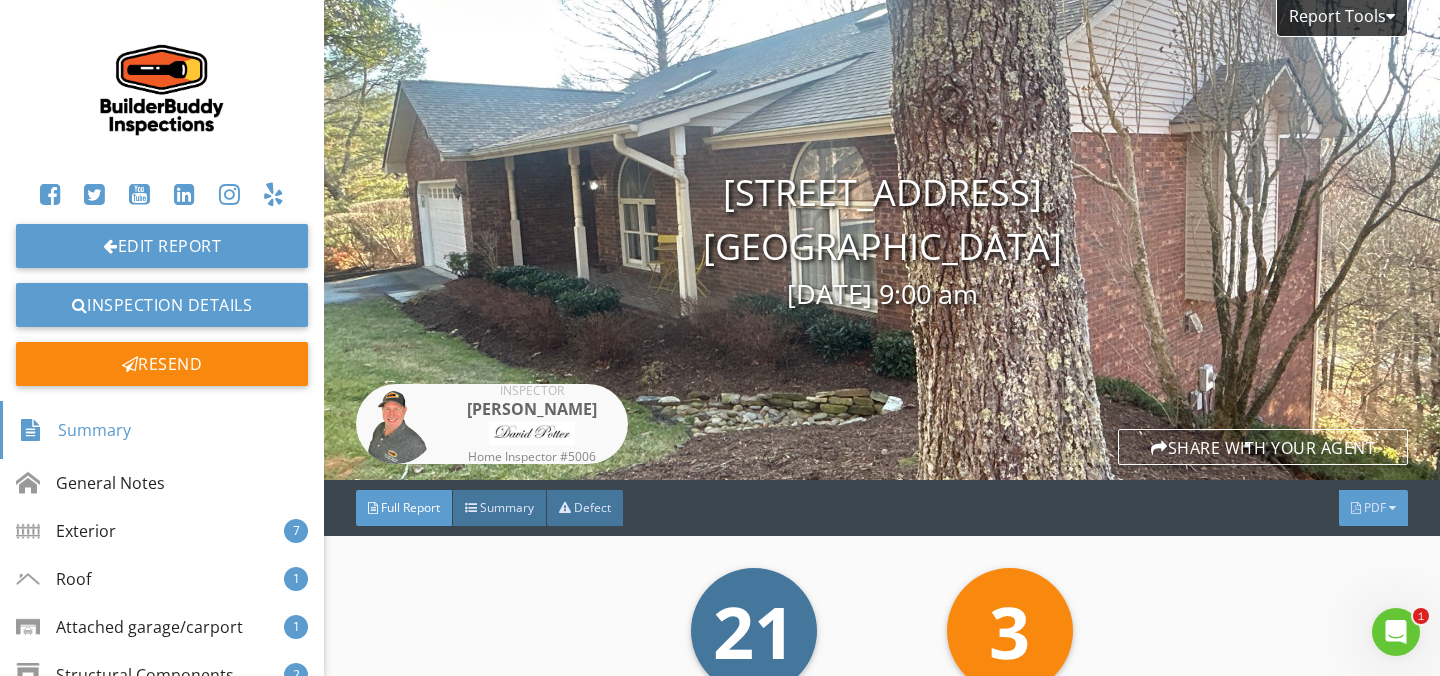 click on "PDF" at bounding box center [1375, 507] 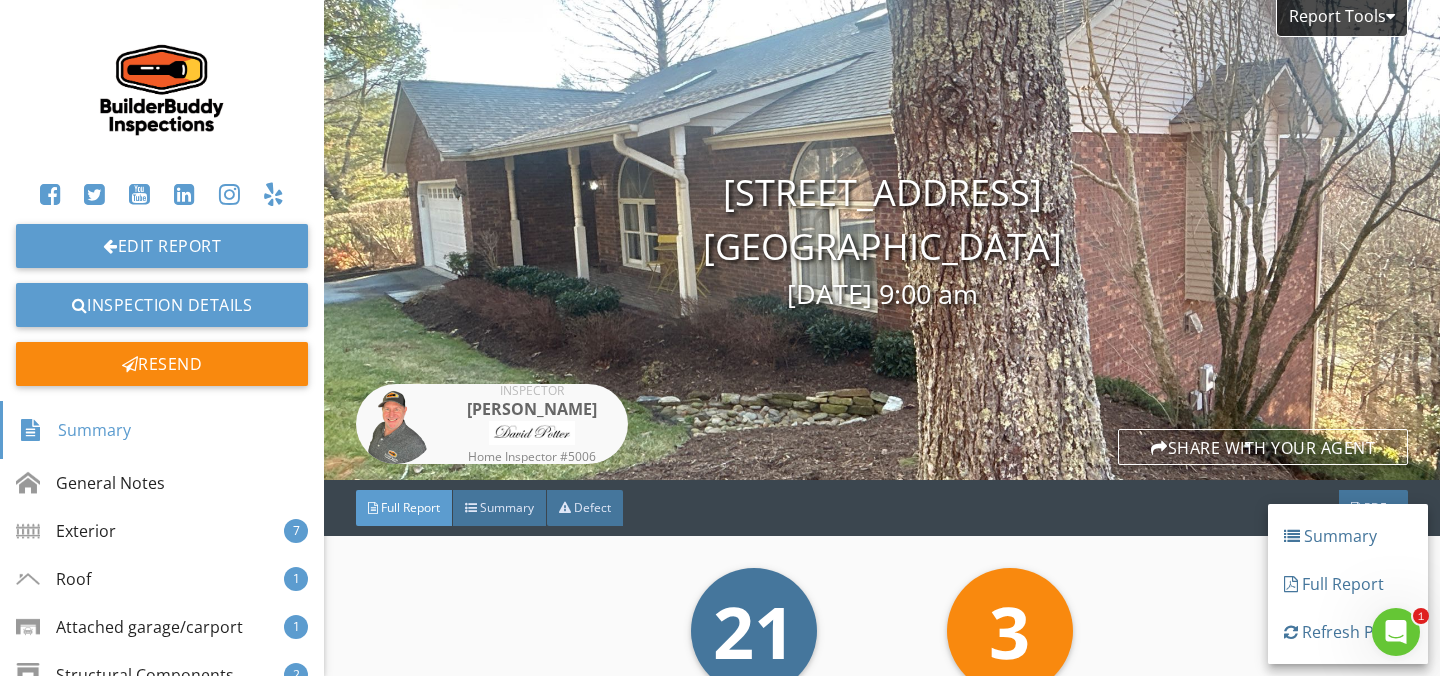 scroll, scrollTop: 4, scrollLeft: 0, axis: vertical 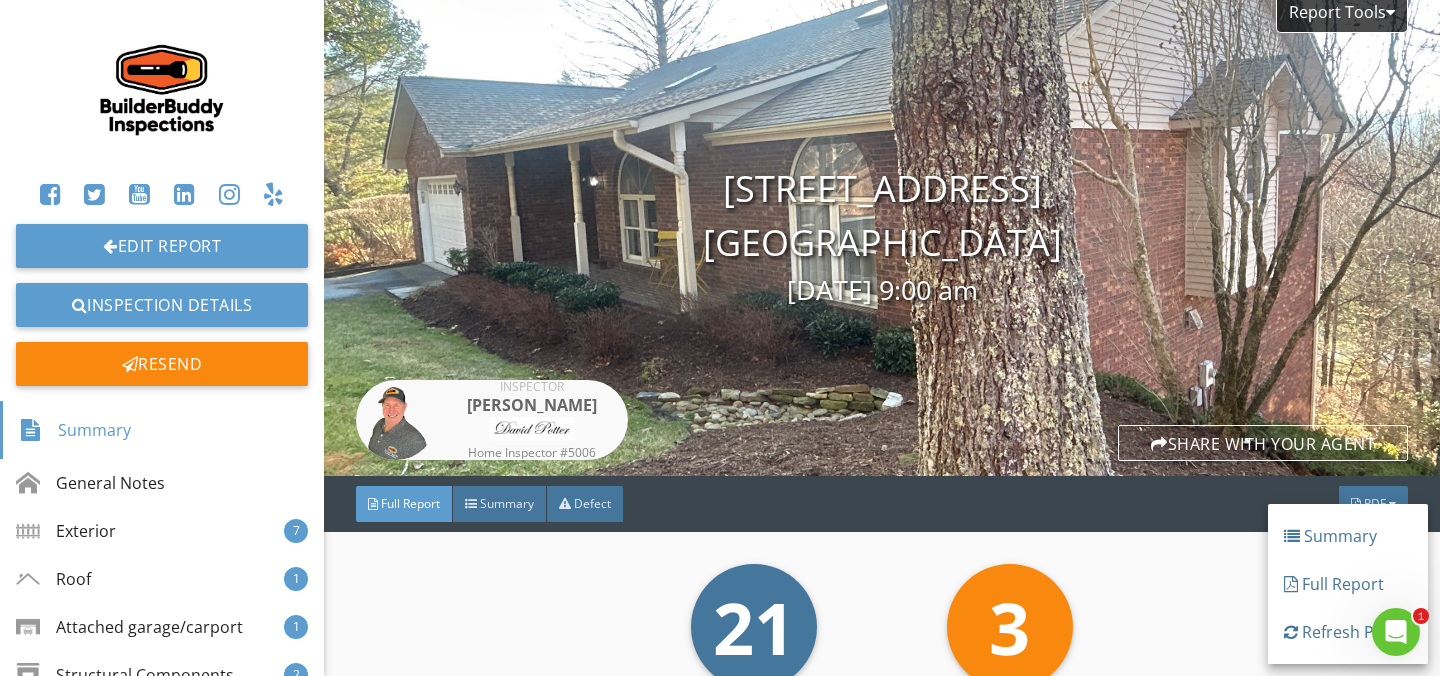 click on "Summary
Full Report
Refresh PDFs" at bounding box center [1348, 584] 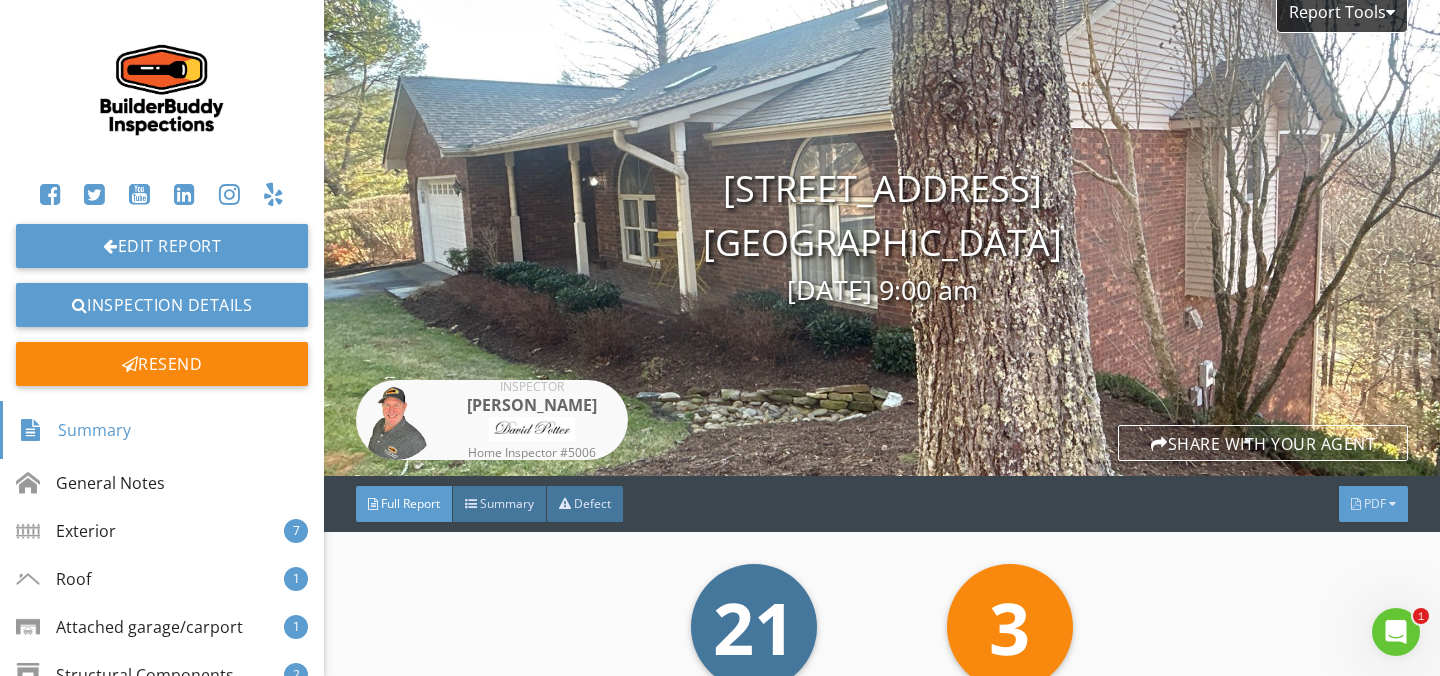 click on "PDF" at bounding box center [1375, 503] 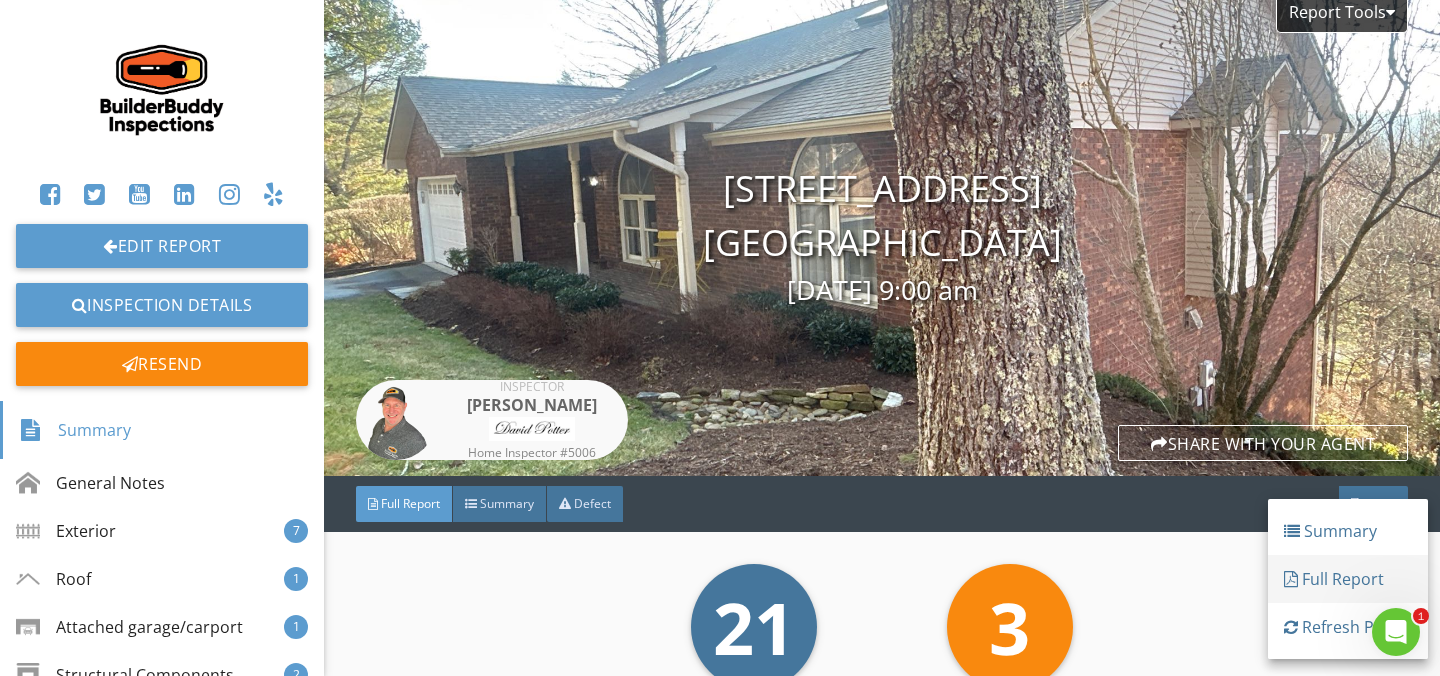click on "Full Report" at bounding box center [1348, 579] 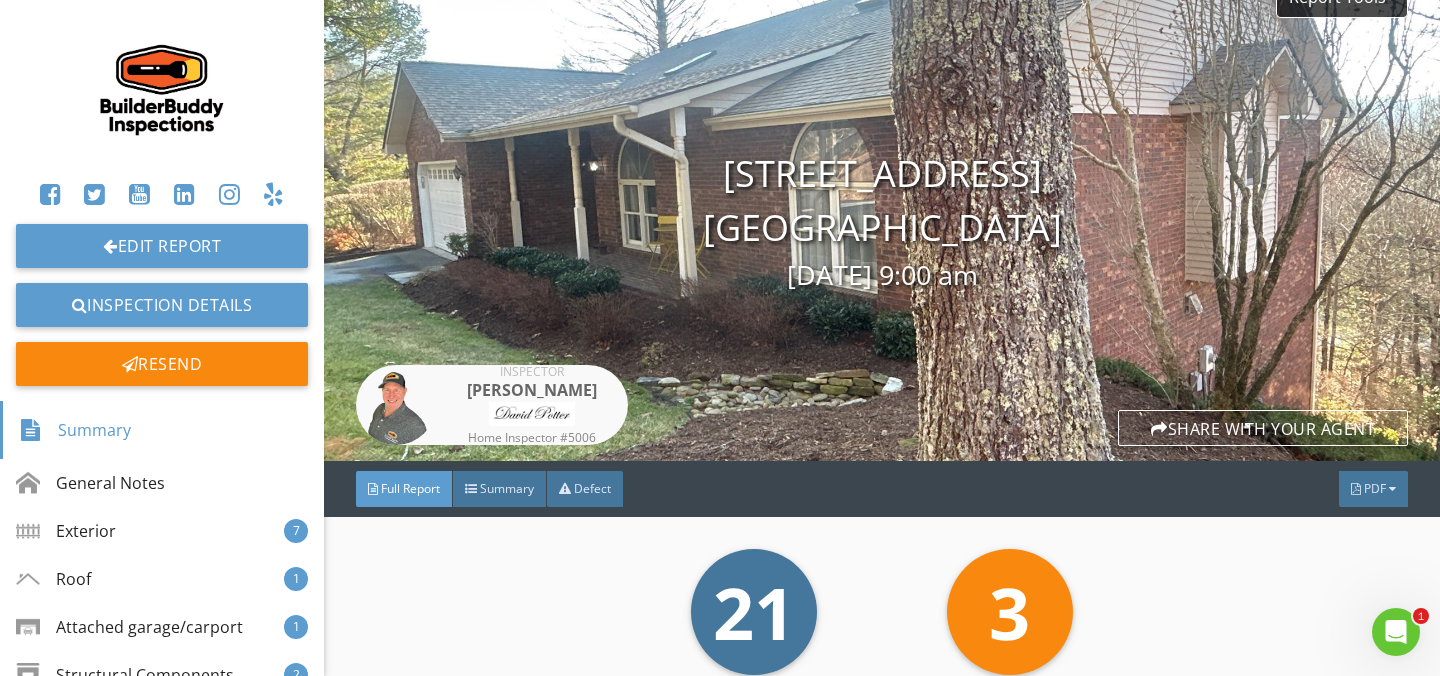 scroll, scrollTop: 41, scrollLeft: 0, axis: vertical 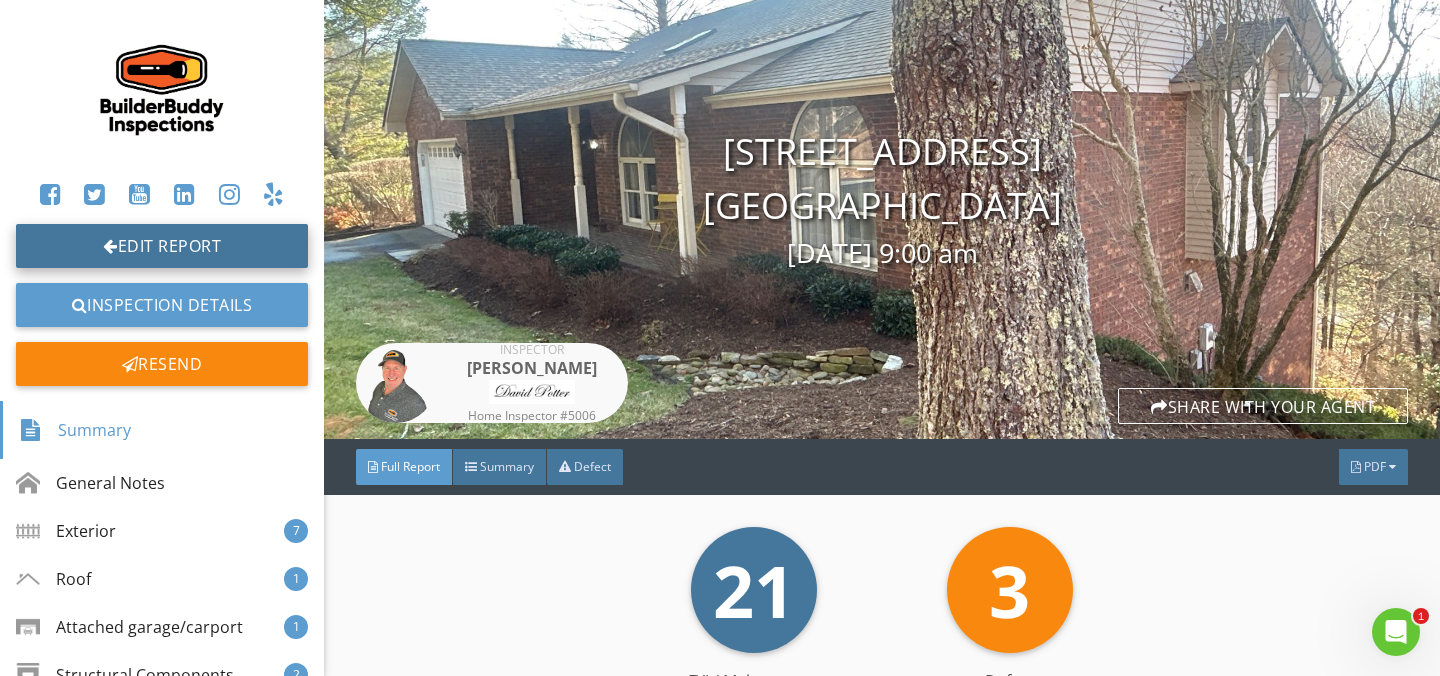 click on "Edit Report" at bounding box center [162, 246] 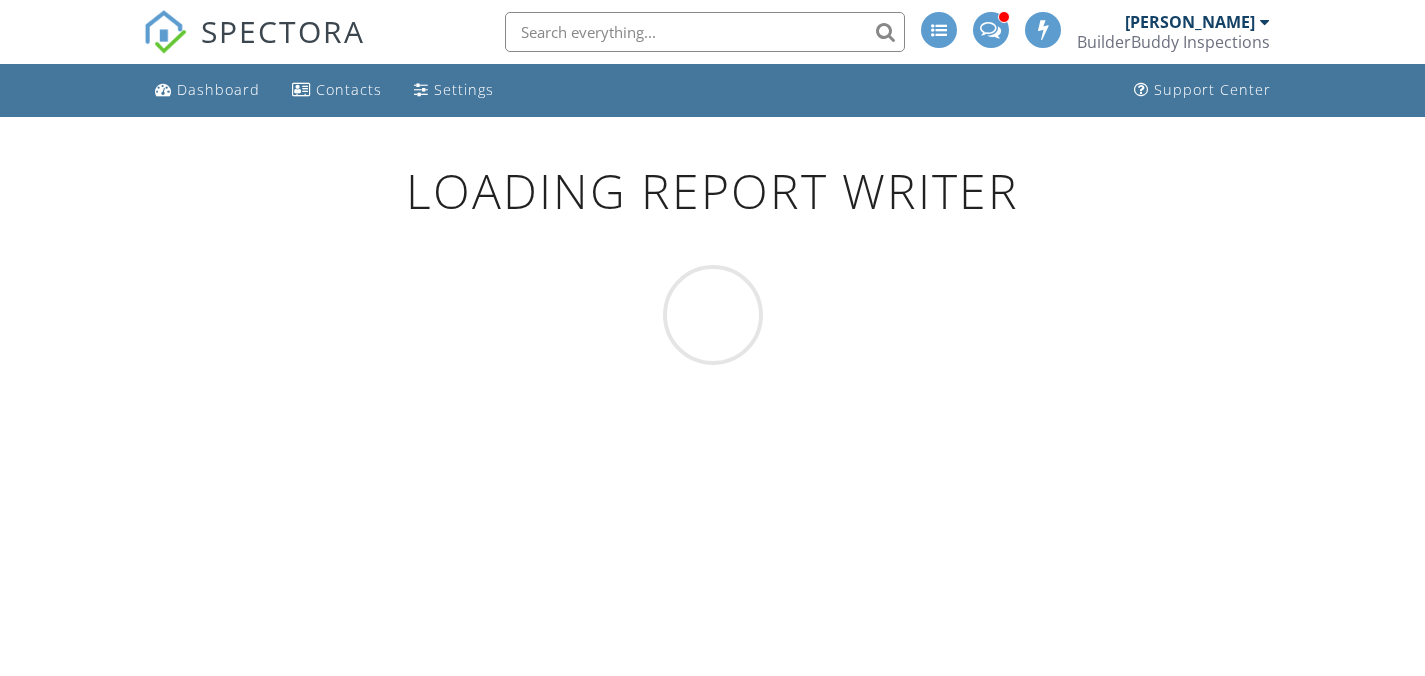 scroll, scrollTop: 0, scrollLeft: 0, axis: both 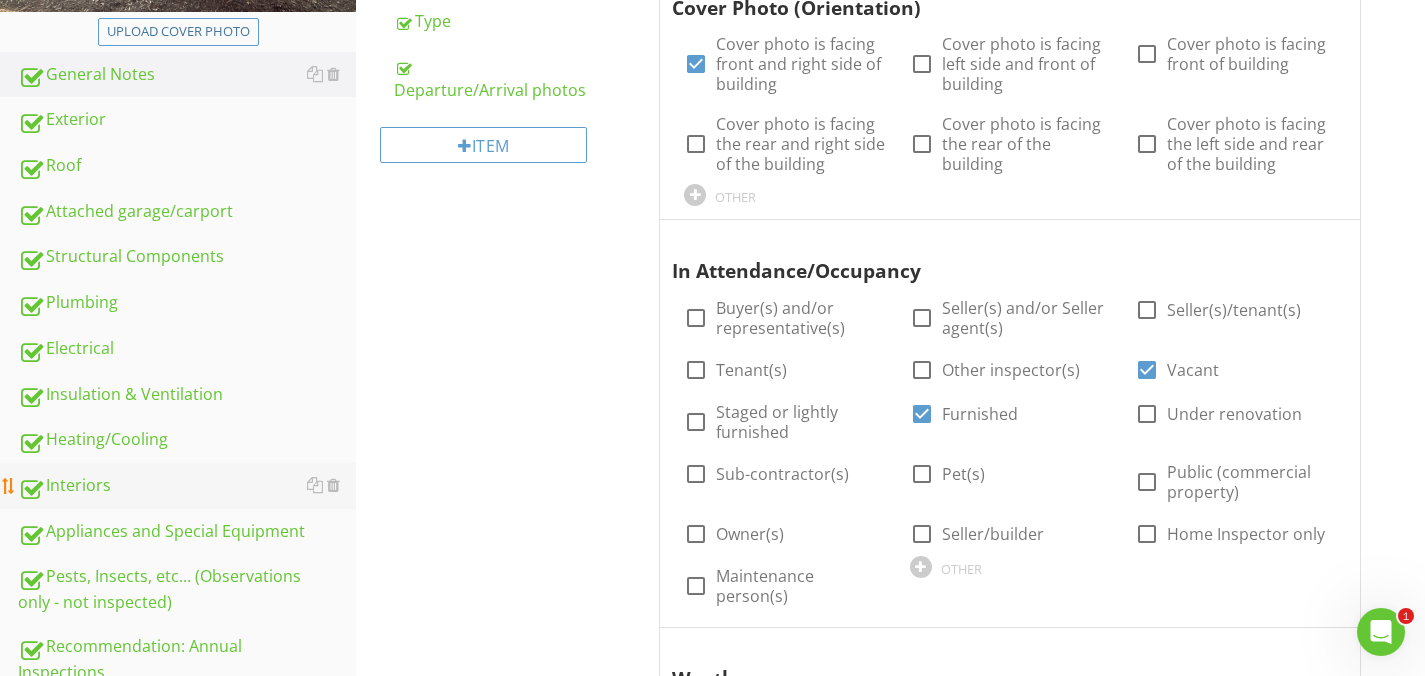 click on "Interiors" at bounding box center [187, 486] 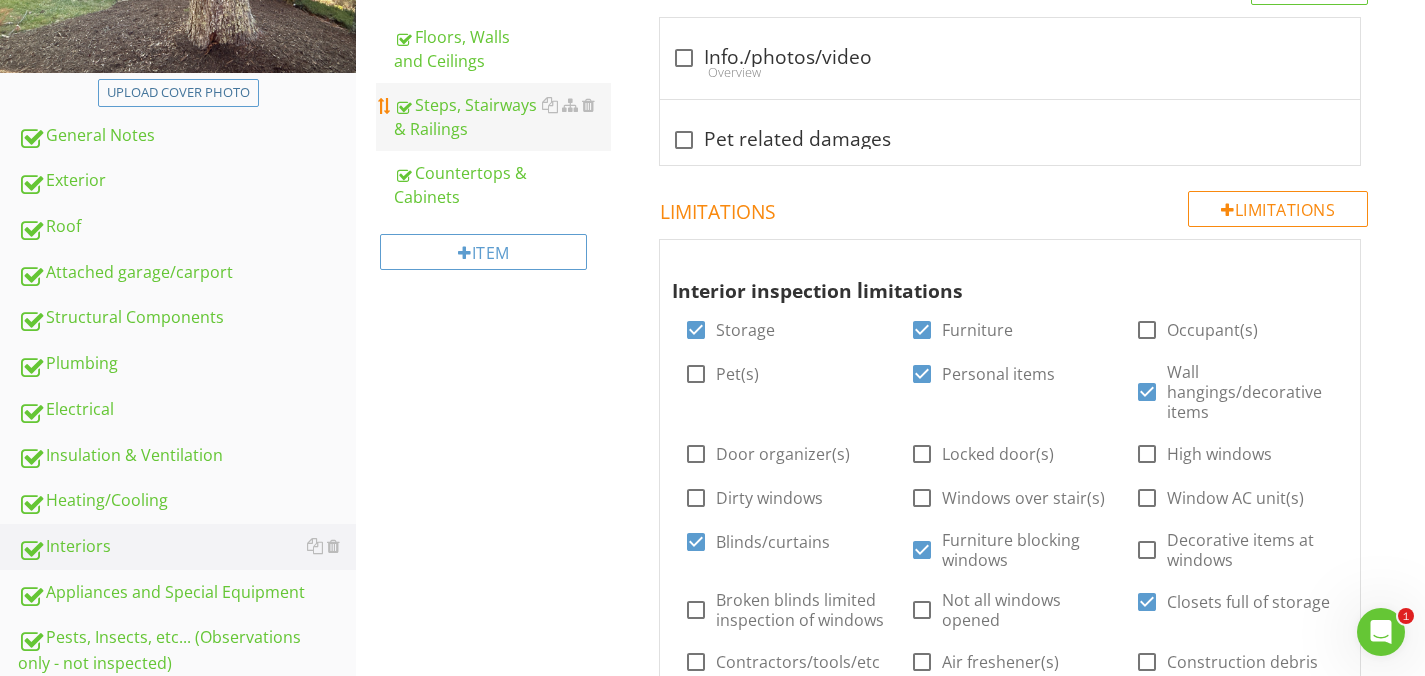 scroll, scrollTop: 395, scrollLeft: 0, axis: vertical 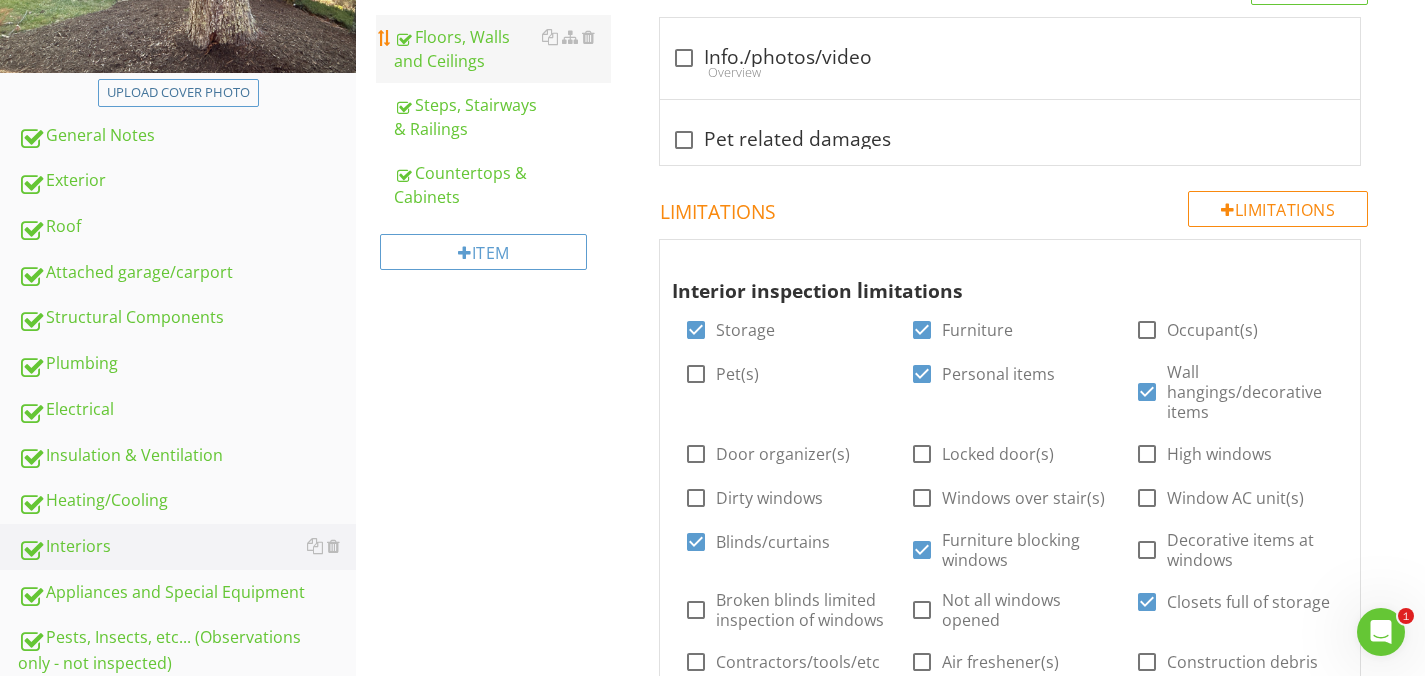 click on "Floors, Walls and Ceilings" at bounding box center (502, 49) 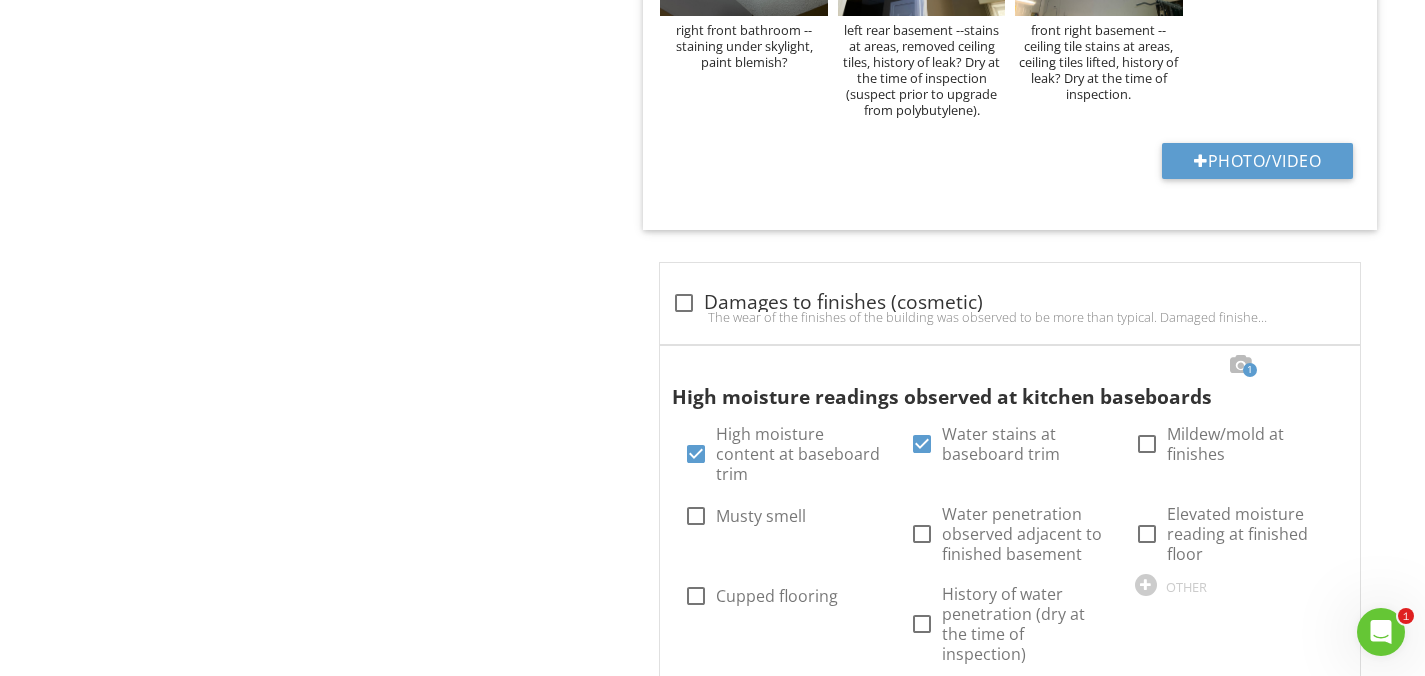 scroll, scrollTop: 2663, scrollLeft: 0, axis: vertical 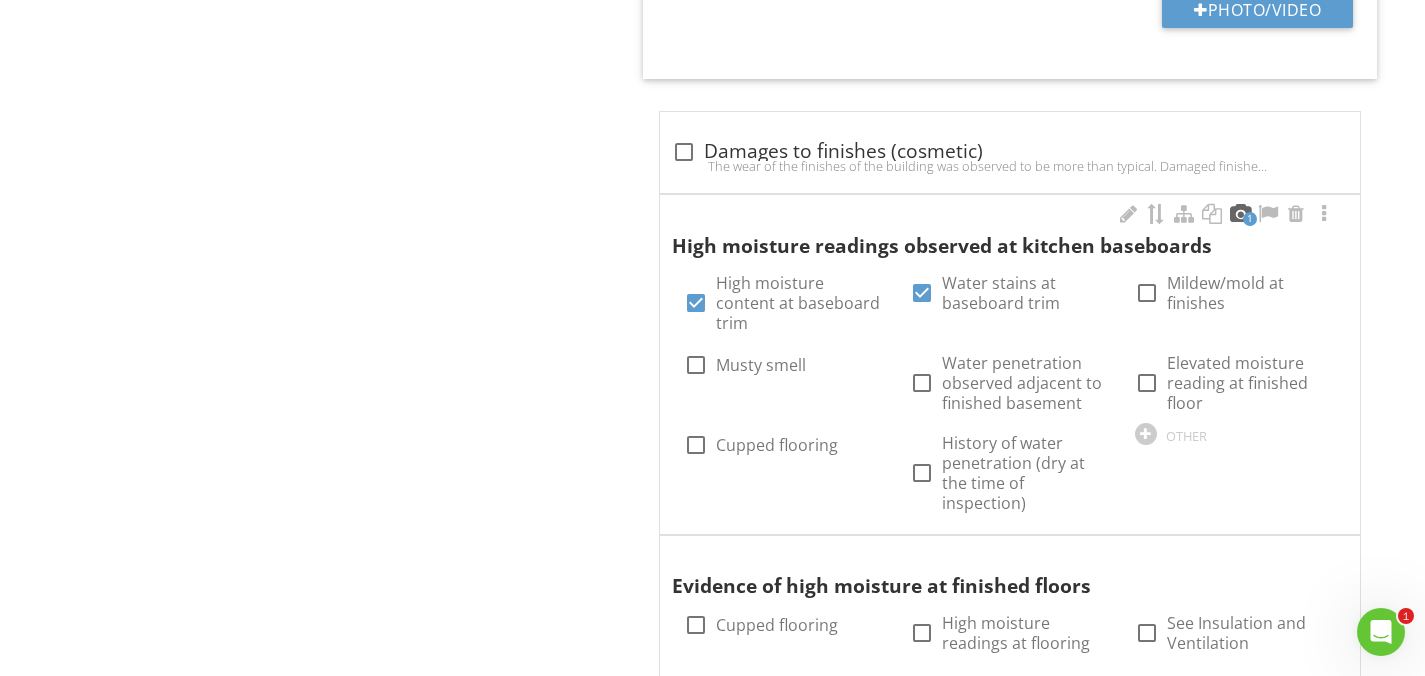 click at bounding box center [1240, 214] 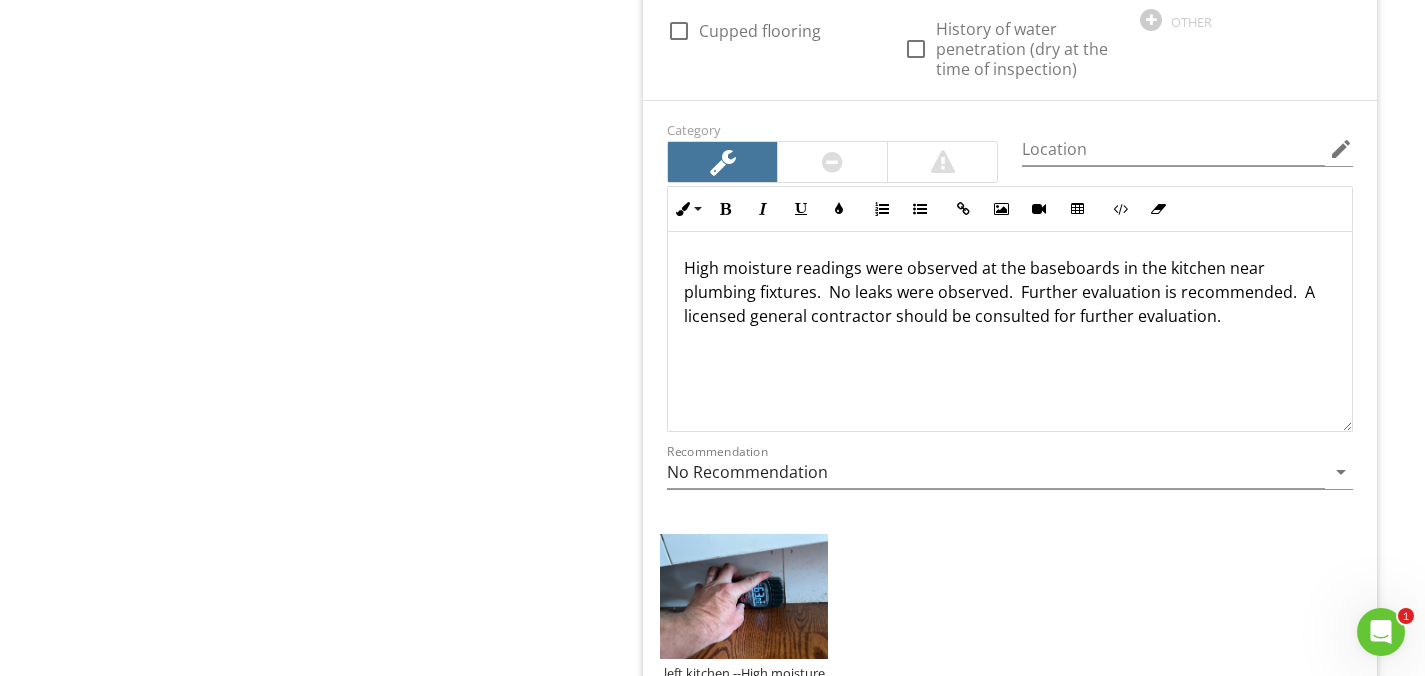 scroll, scrollTop: 3121, scrollLeft: 0, axis: vertical 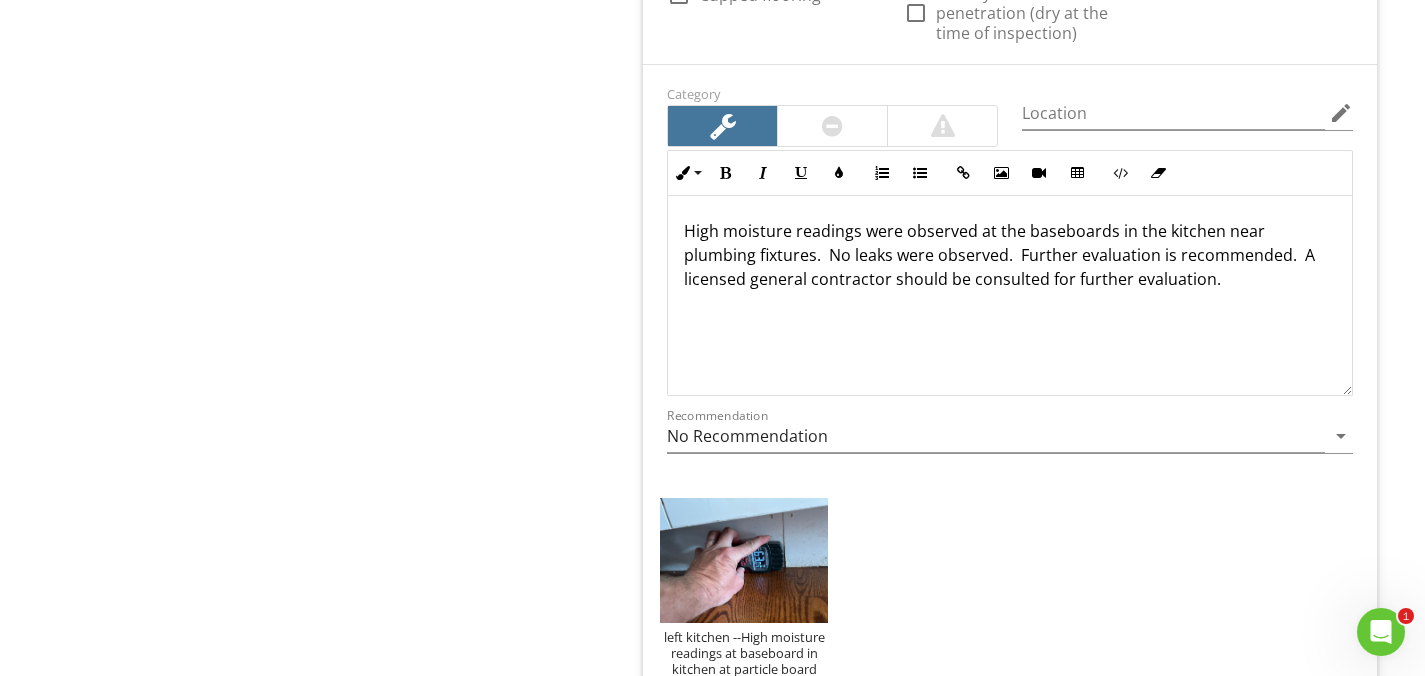 drag, startPoint x: 1020, startPoint y: 254, endPoint x: 1228, endPoint y: 290, distance: 211.09239 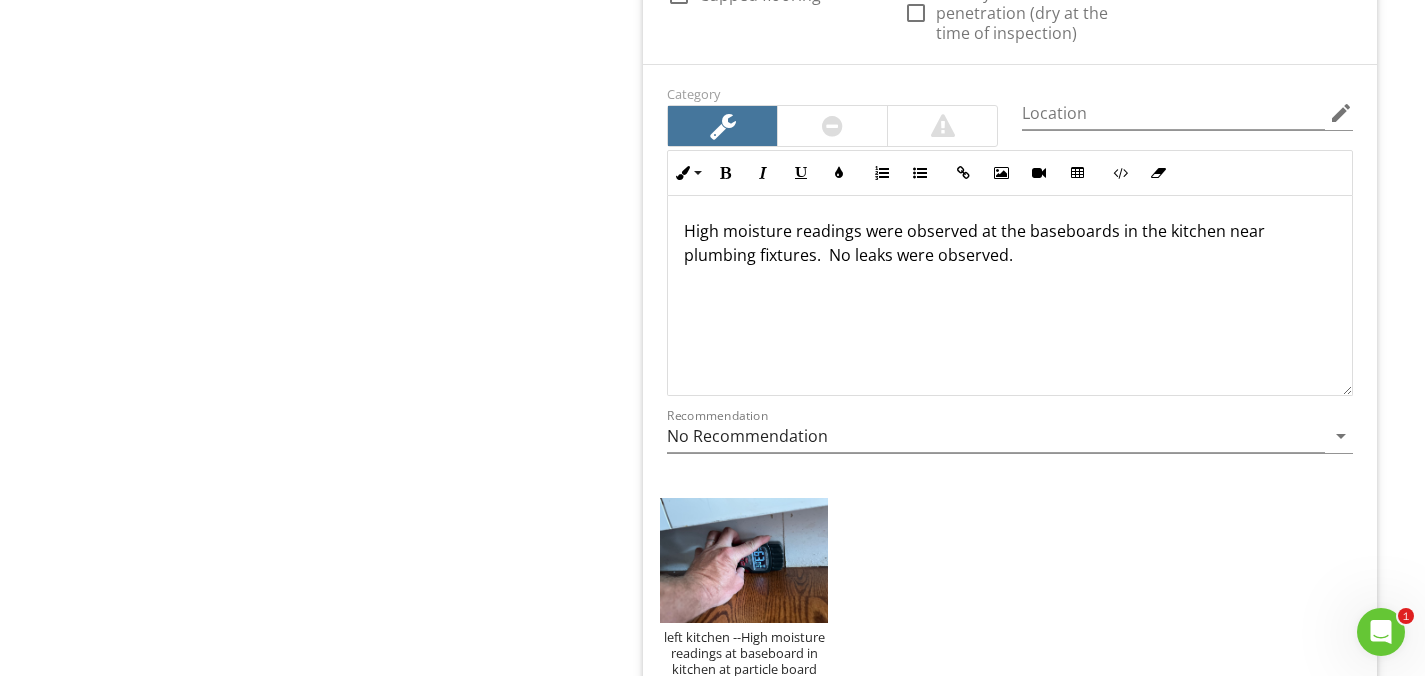 type 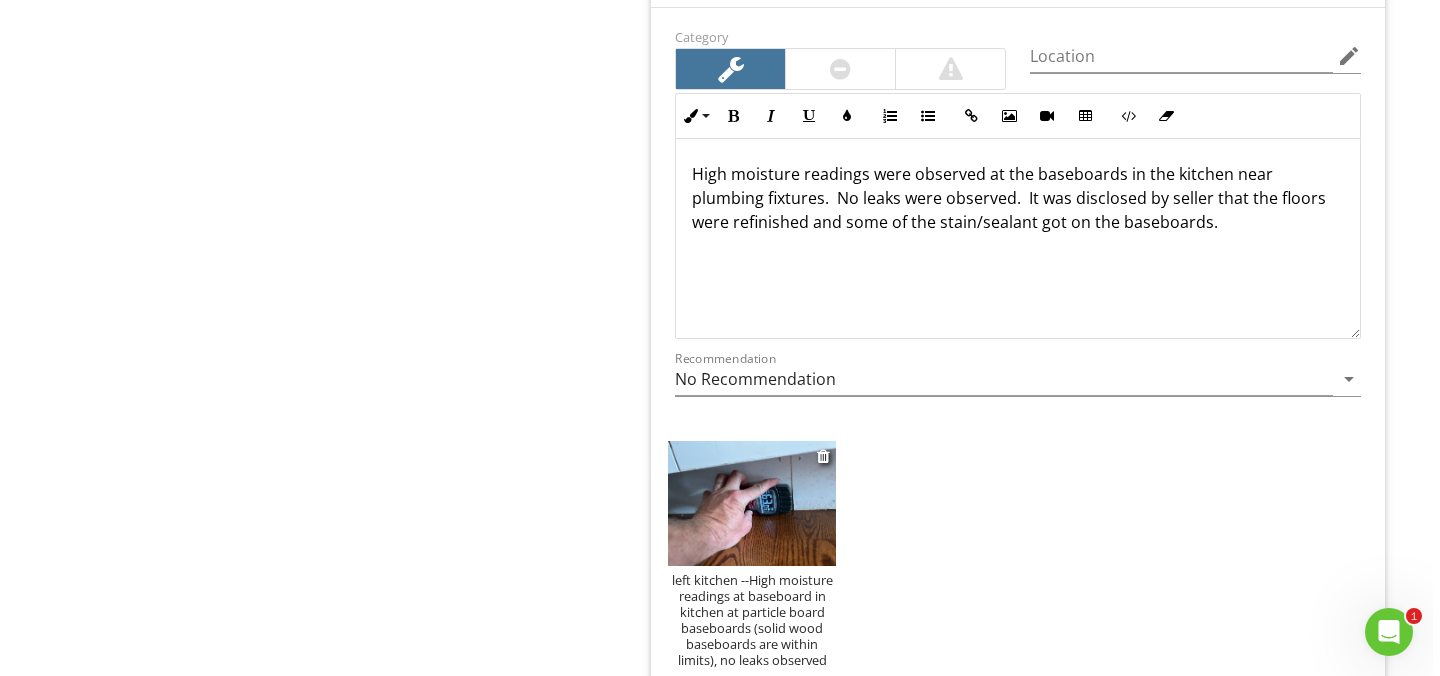 scroll, scrollTop: 3182, scrollLeft: 0, axis: vertical 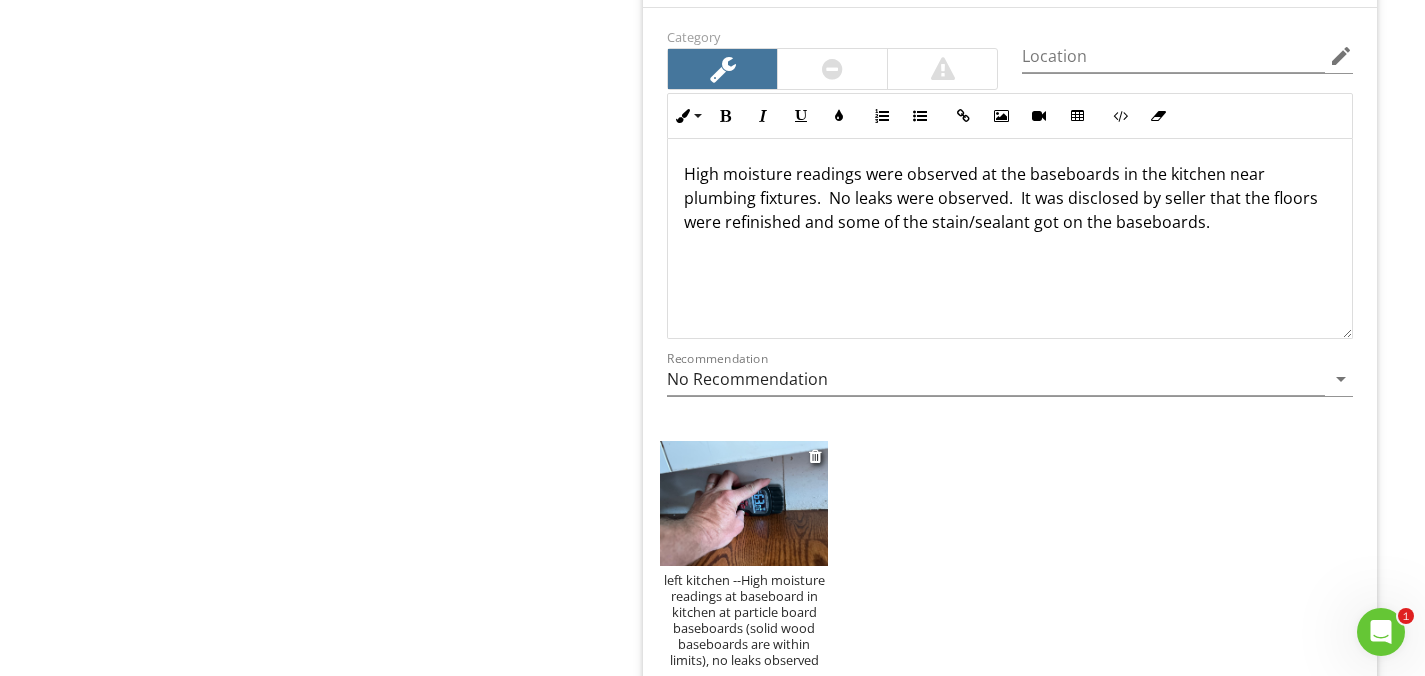 click on "left kitchen --High moisture readings at baseboard in kitchen at particle board baseboards (solid wood baseboards are within limits), no leaks observed" at bounding box center (743, 620) 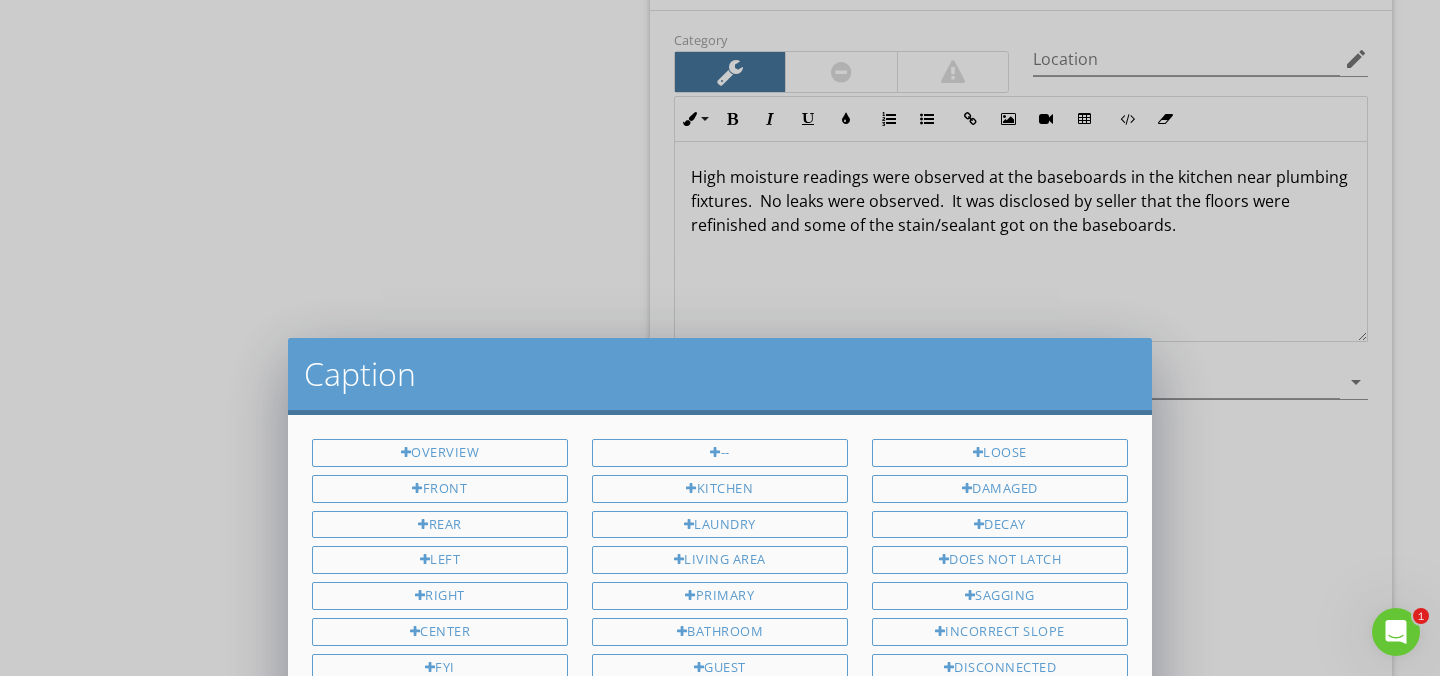 scroll, scrollTop: 317, scrollLeft: 0, axis: vertical 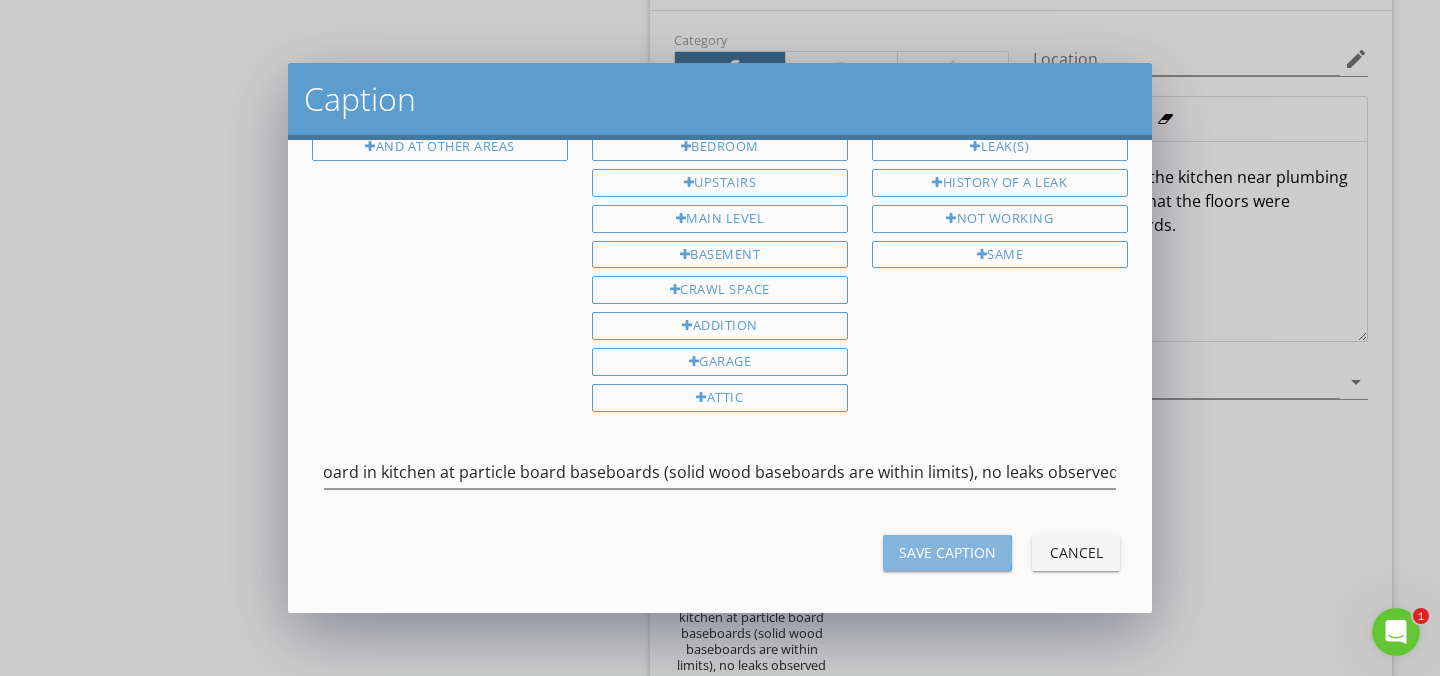 click on "Save Caption" at bounding box center [947, 552] 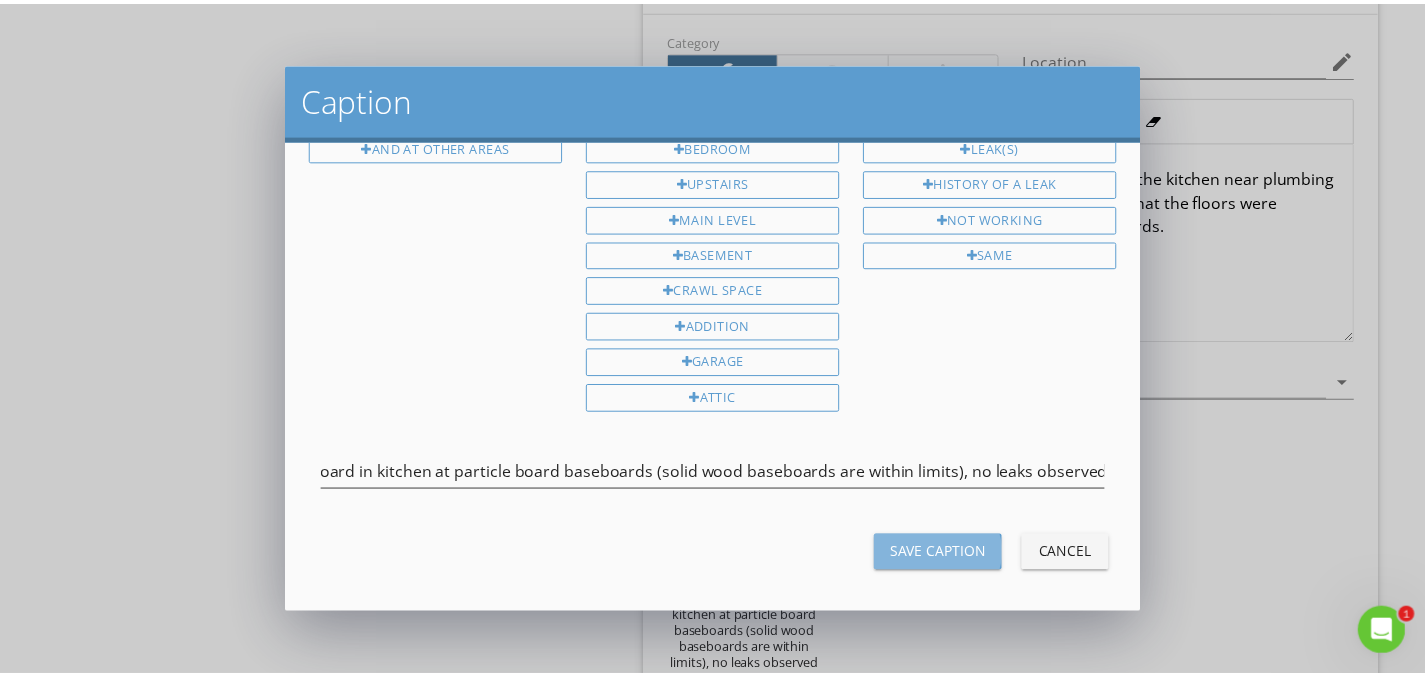 scroll, scrollTop: 0, scrollLeft: 0, axis: both 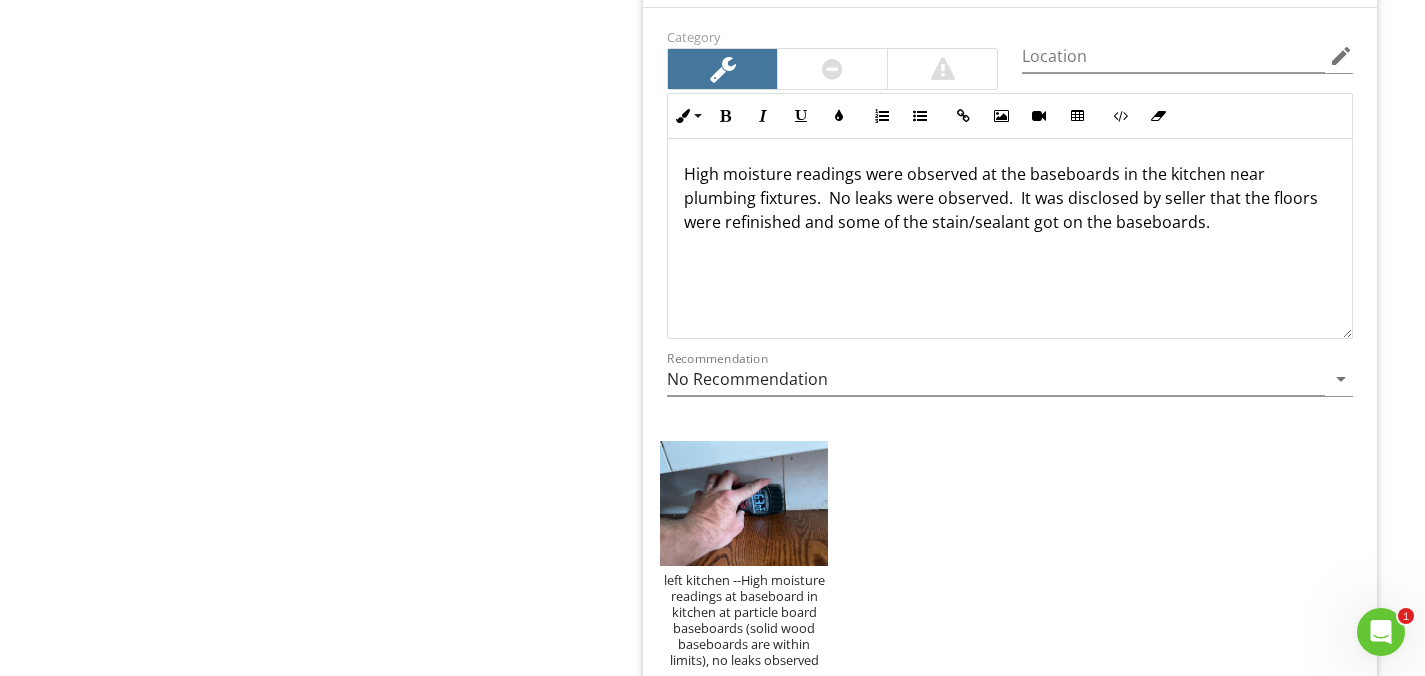 click on "High moisture readings were observed at the baseboards in the kitchen near plumbing fixtures.  No leaks were observed.  It was disclosed by seller that the floors were refinished and some of the stain/sealant got on the baseboards." at bounding box center (1010, 198) 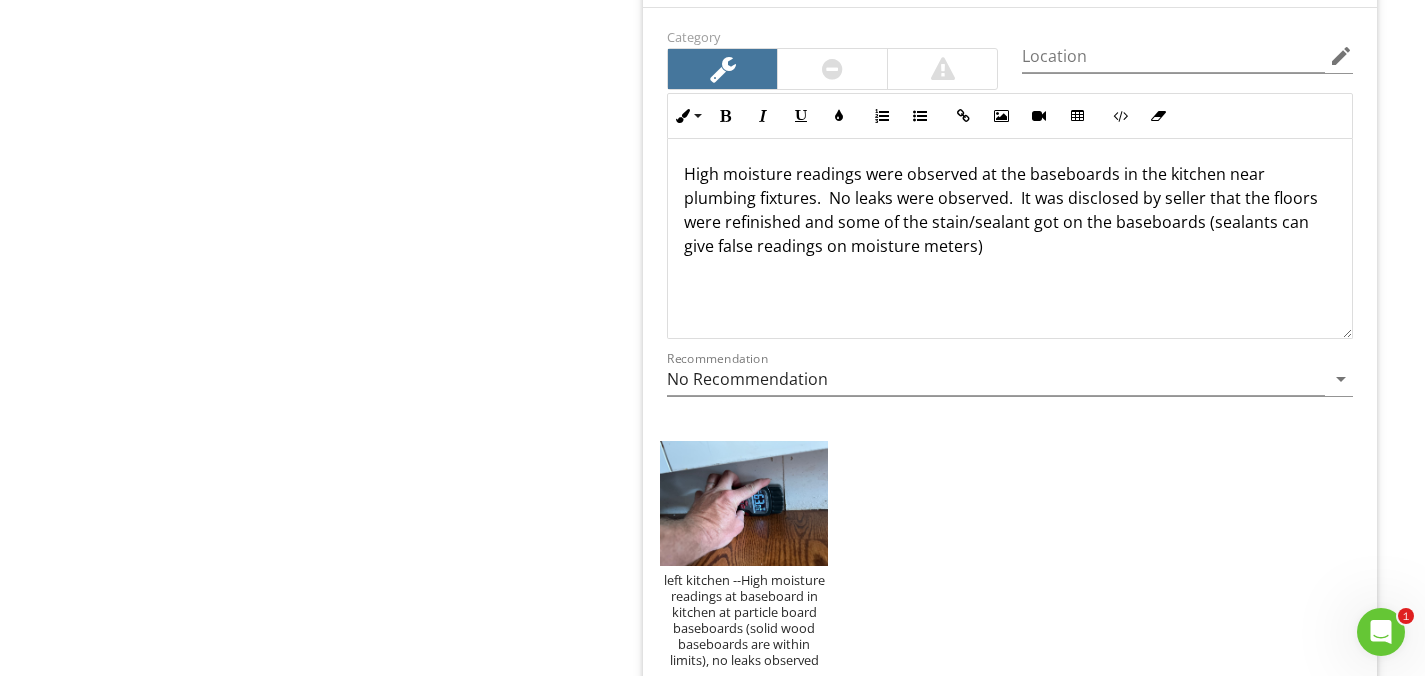 click on "left kitchen --High moisture readings at baseboard in kitchen at particle board baseboards (solid wood baseboards are within limits), no leaks observed" at bounding box center (1010, 555) 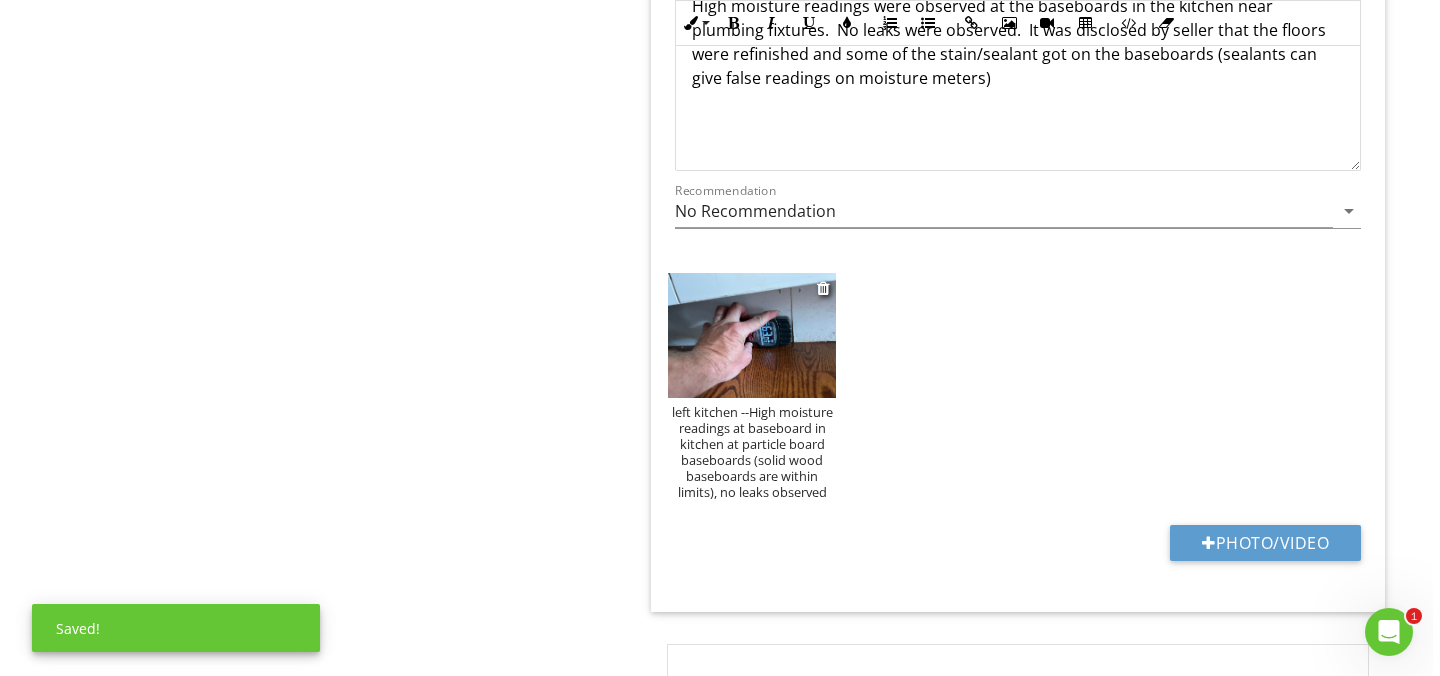 scroll, scrollTop: 3350, scrollLeft: 0, axis: vertical 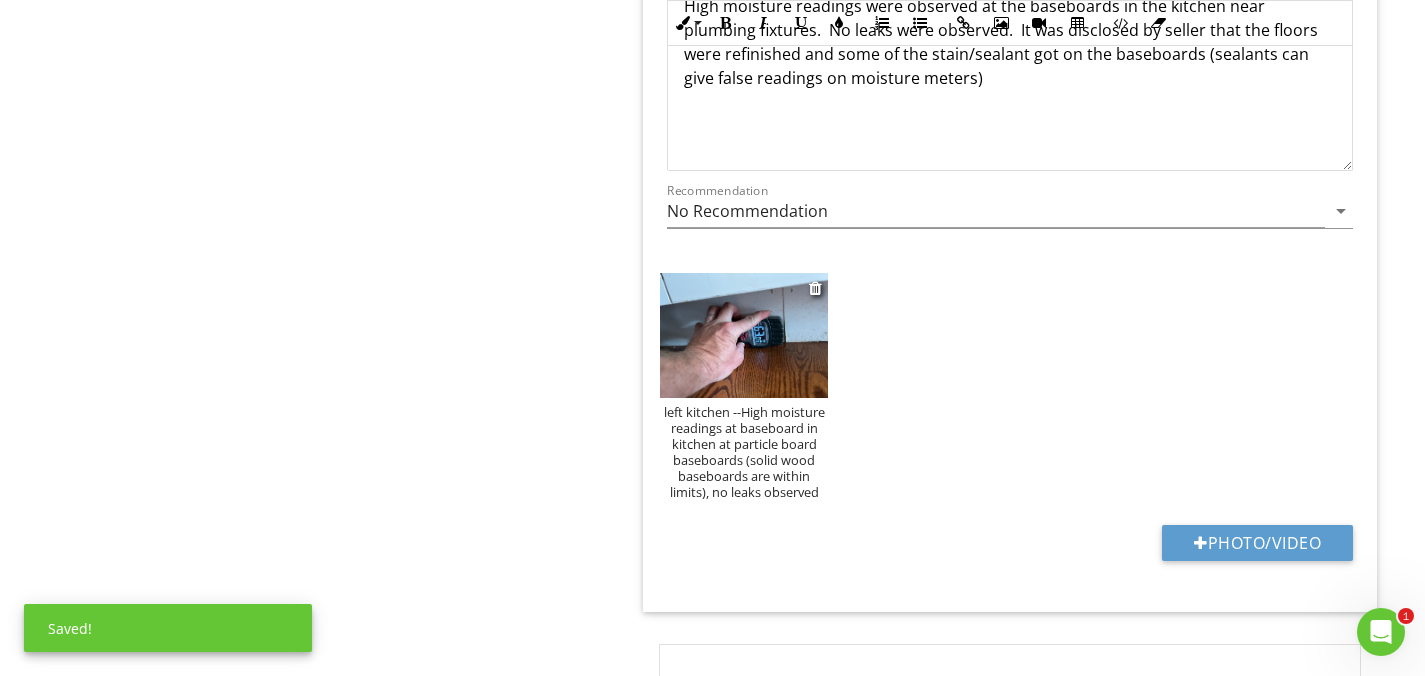 click on "left kitchen --High moisture readings at baseboard in kitchen at particle board baseboards (solid wood baseboards are within limits), no leaks observed" at bounding box center [743, 452] 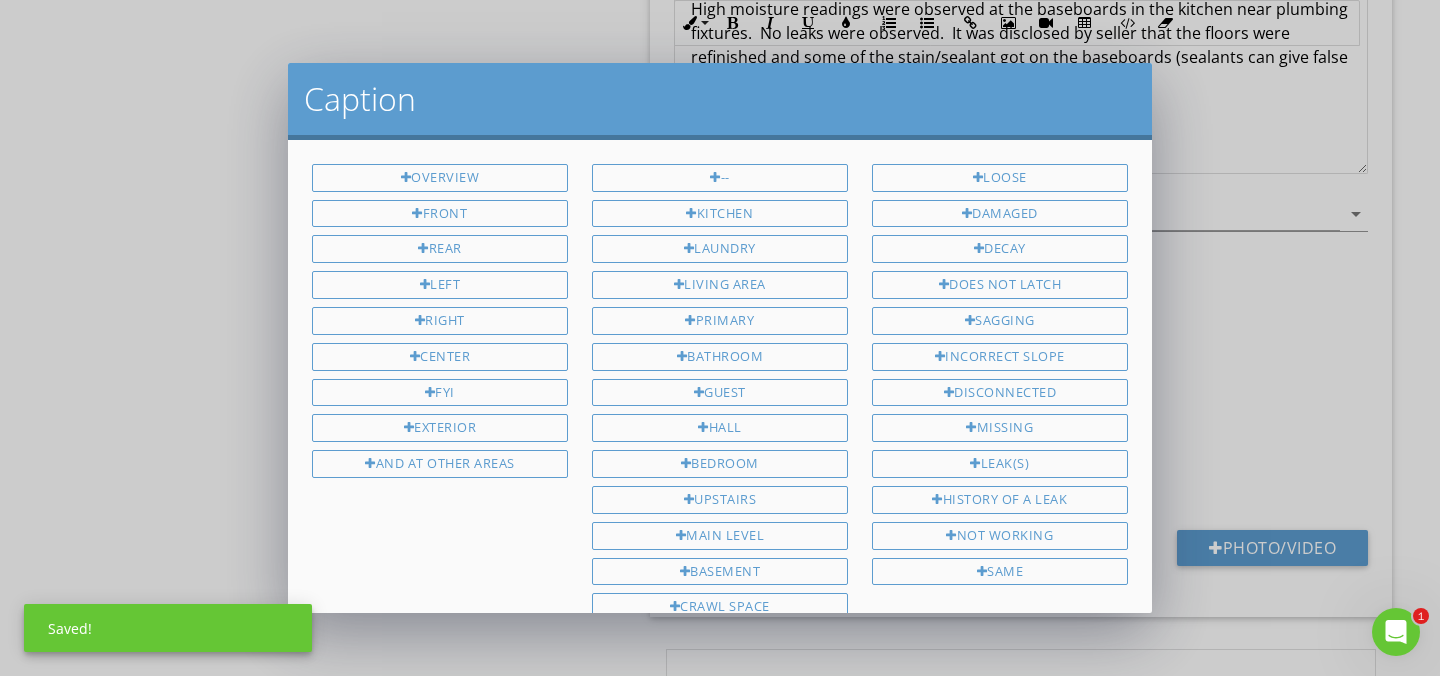 scroll, scrollTop: 317, scrollLeft: 0, axis: vertical 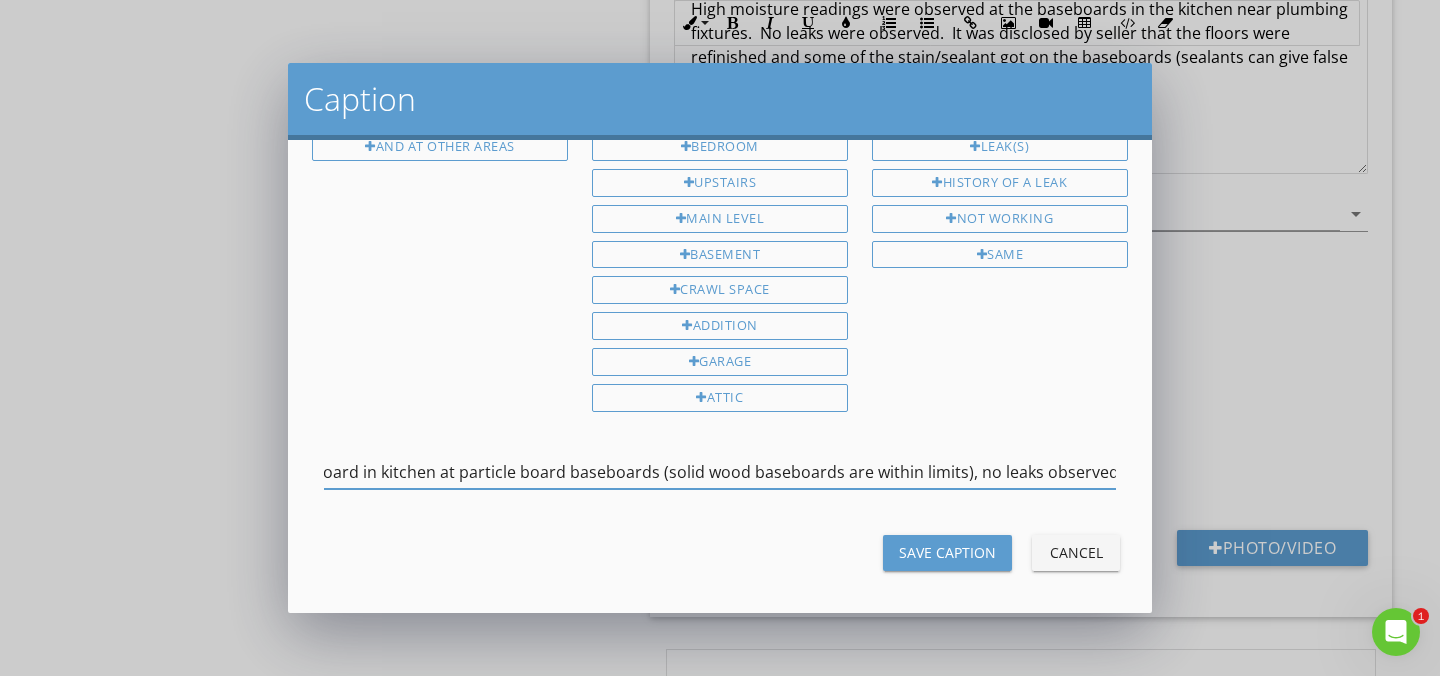 click on "Overview
front
rear
left
right
center
FYI
exterior
and at other areas
--
kitchen
laundry
living area
primary
bathroom
guest
hall
bedroom
upstairs
main level
basement
crawl space
addition
garage
attic
loose
damaged
decay
sagging" at bounding box center (720, 376) 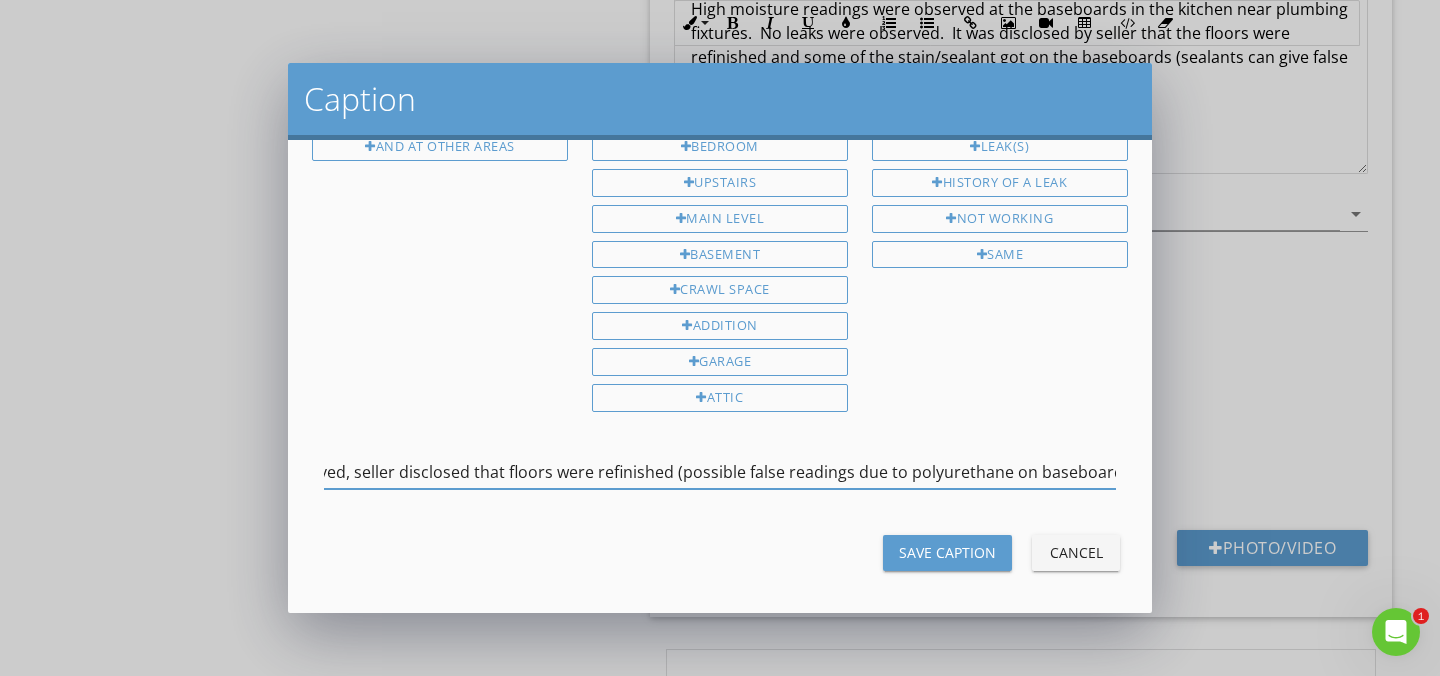 scroll, scrollTop: 0, scrollLeft: 1122, axis: horizontal 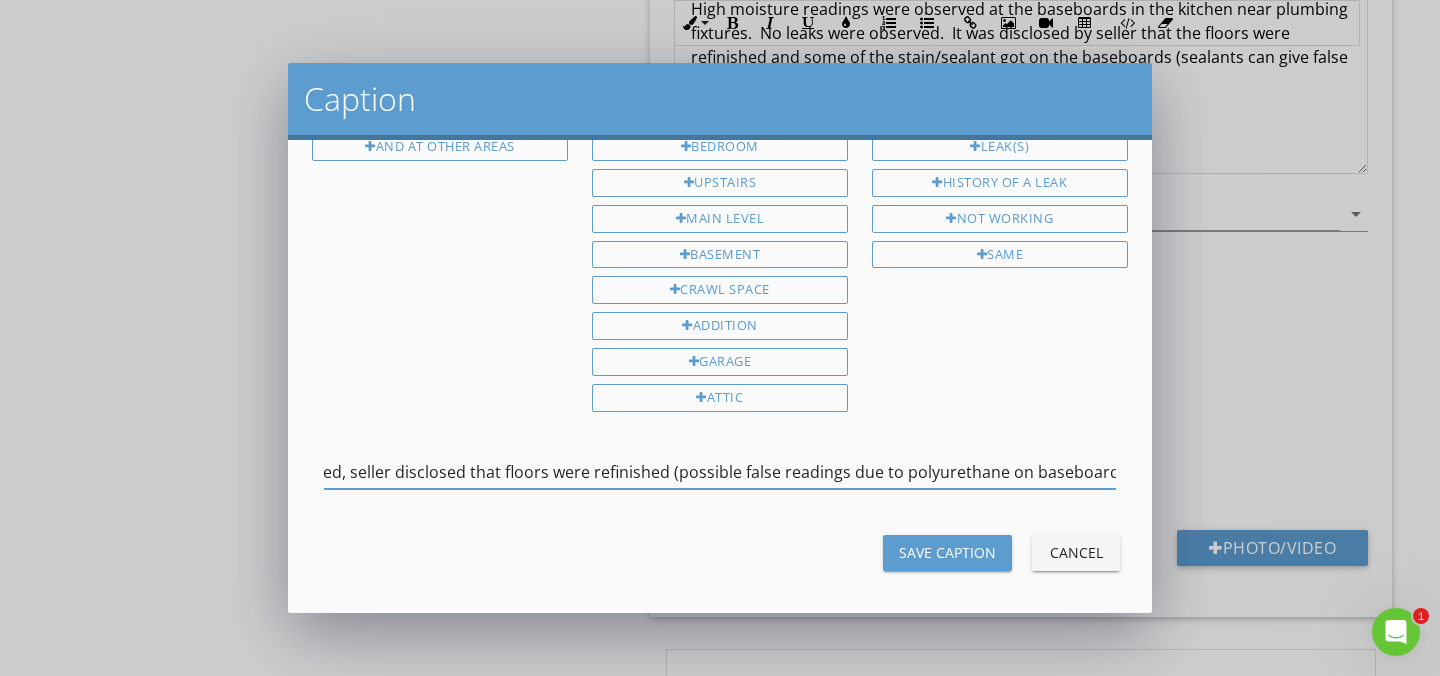 type on "left kitchen --High moisture readings at baseboard in kitchen at particle board baseboards (solid wood baseboards are within limits), no leaks observed, seller disclosed that floors were refinished (possible false readings due to polyurethane on baseboards)" 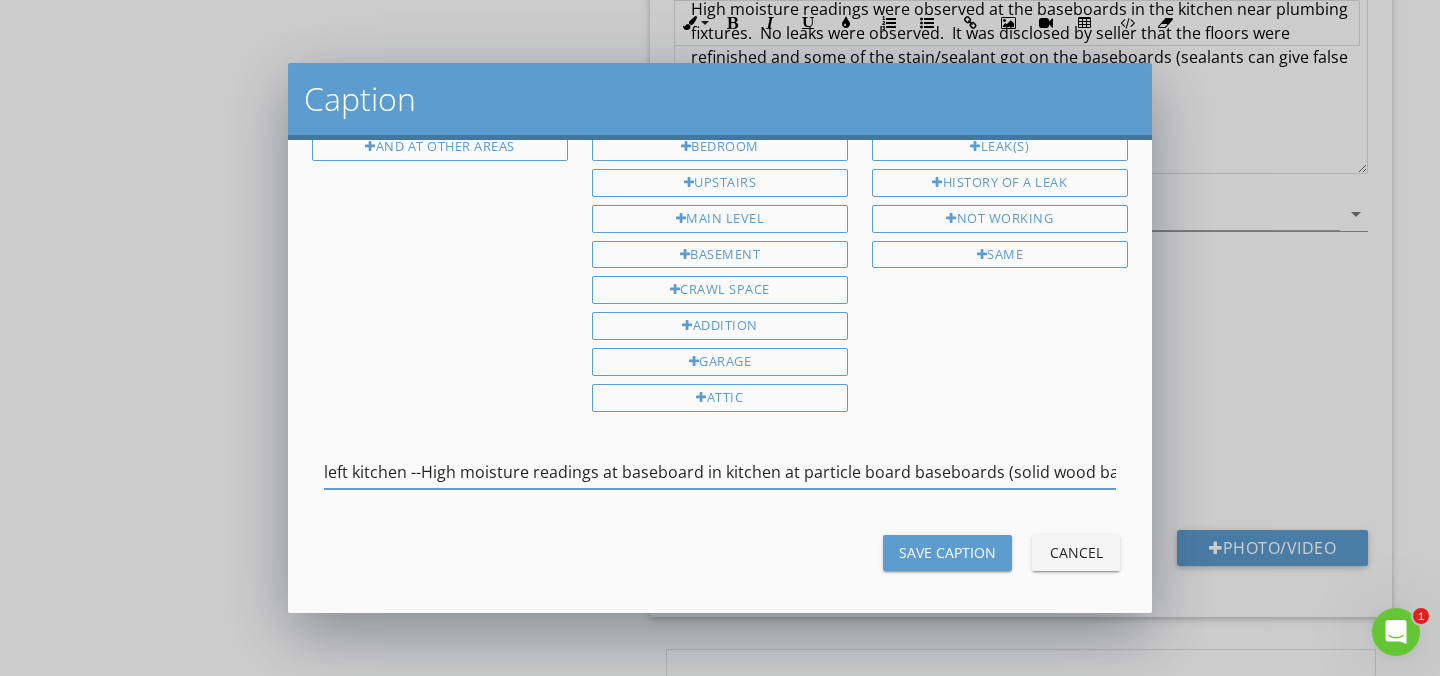 click on "Save Caption" at bounding box center [947, 552] 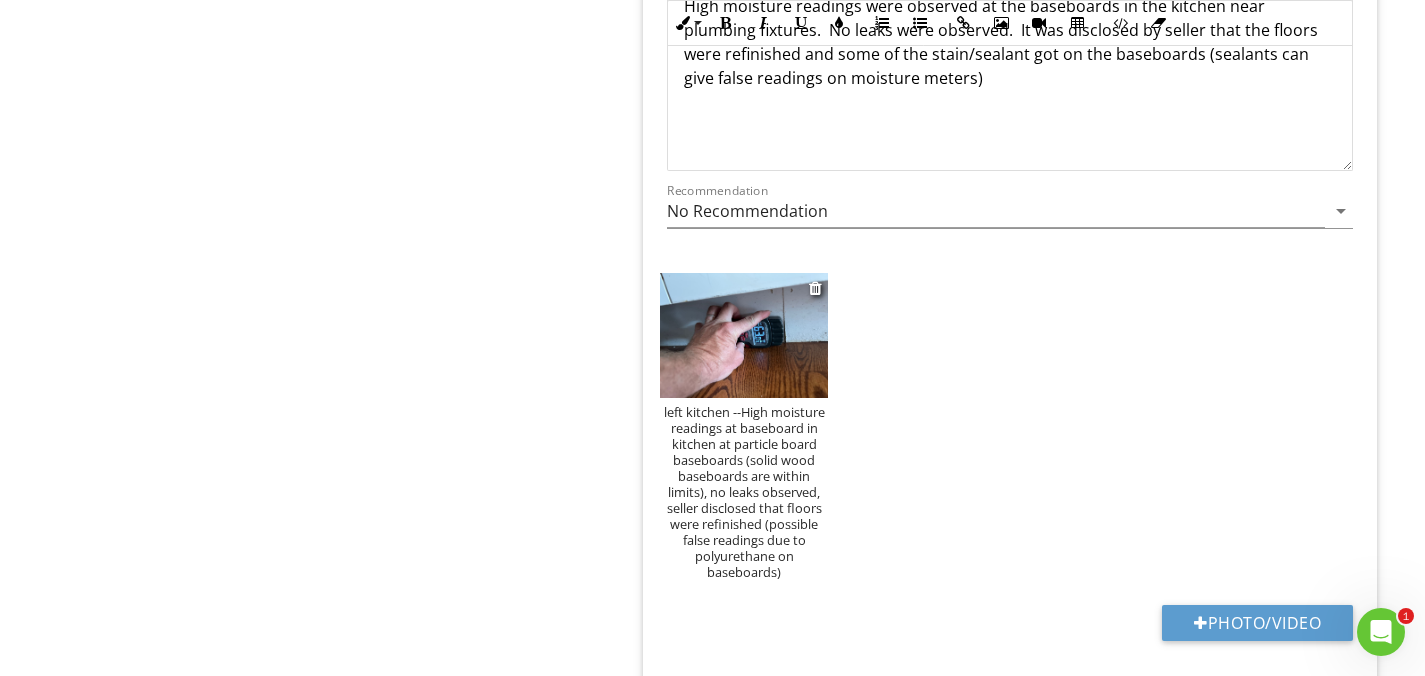 click on "left kitchen --High moisture readings at baseboard in kitchen at particle board baseboards (solid wood baseboards are within limits), no leaks observed, seller disclosed that floors were refinished (possible false readings due to polyurethane on baseboards)" at bounding box center [743, 492] 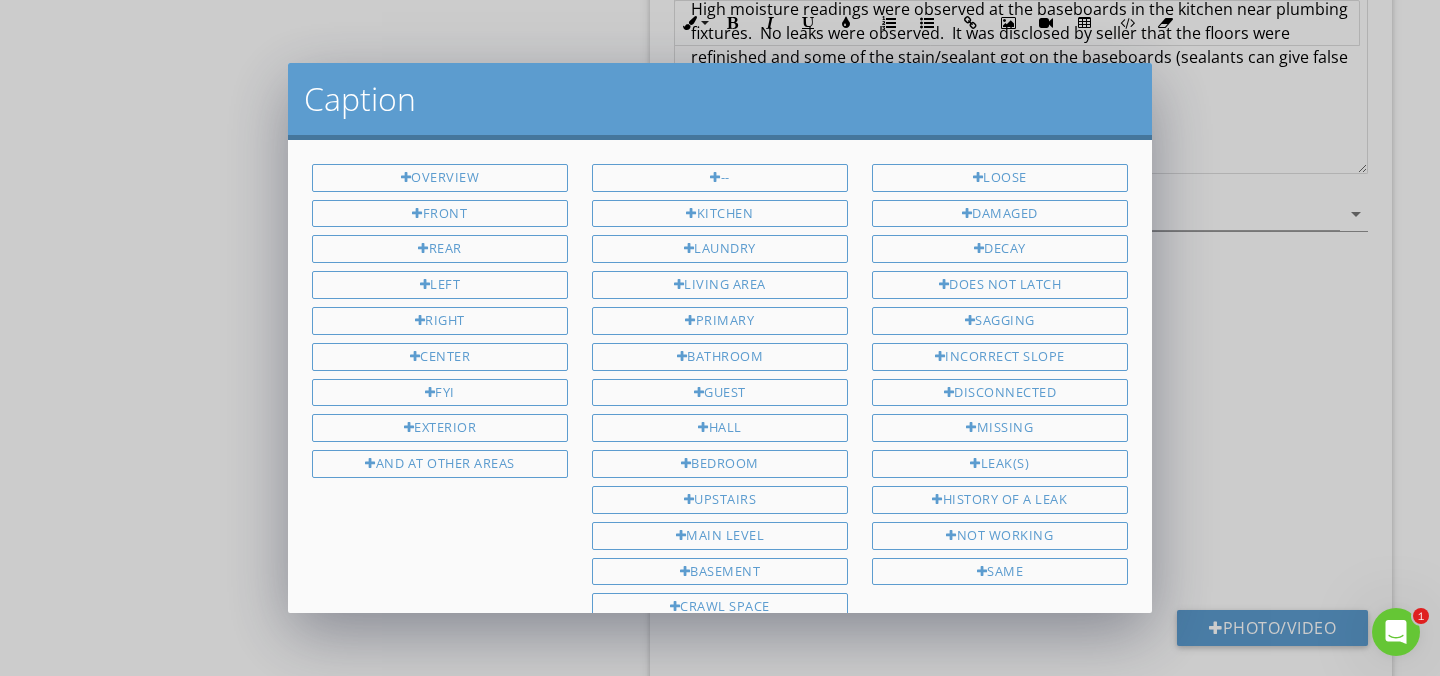 scroll, scrollTop: 317, scrollLeft: 0, axis: vertical 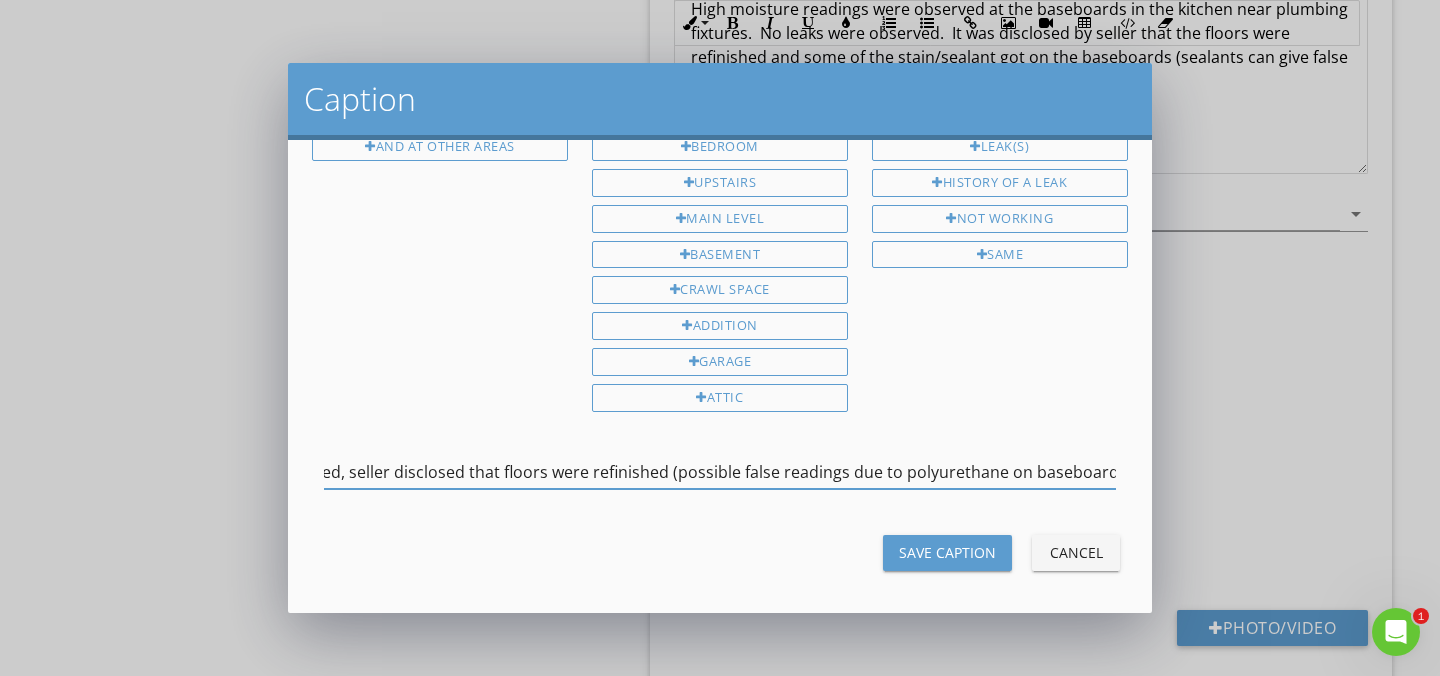 click on "left kitchen --High moisture readings at baseboard in kitchen at particle board baseboards (solid wood baseboards are within limits), no leaks observed, seller disclosed that floors were refinished (possible false readings due to polyurethane on baseboards)" at bounding box center [720, 472] 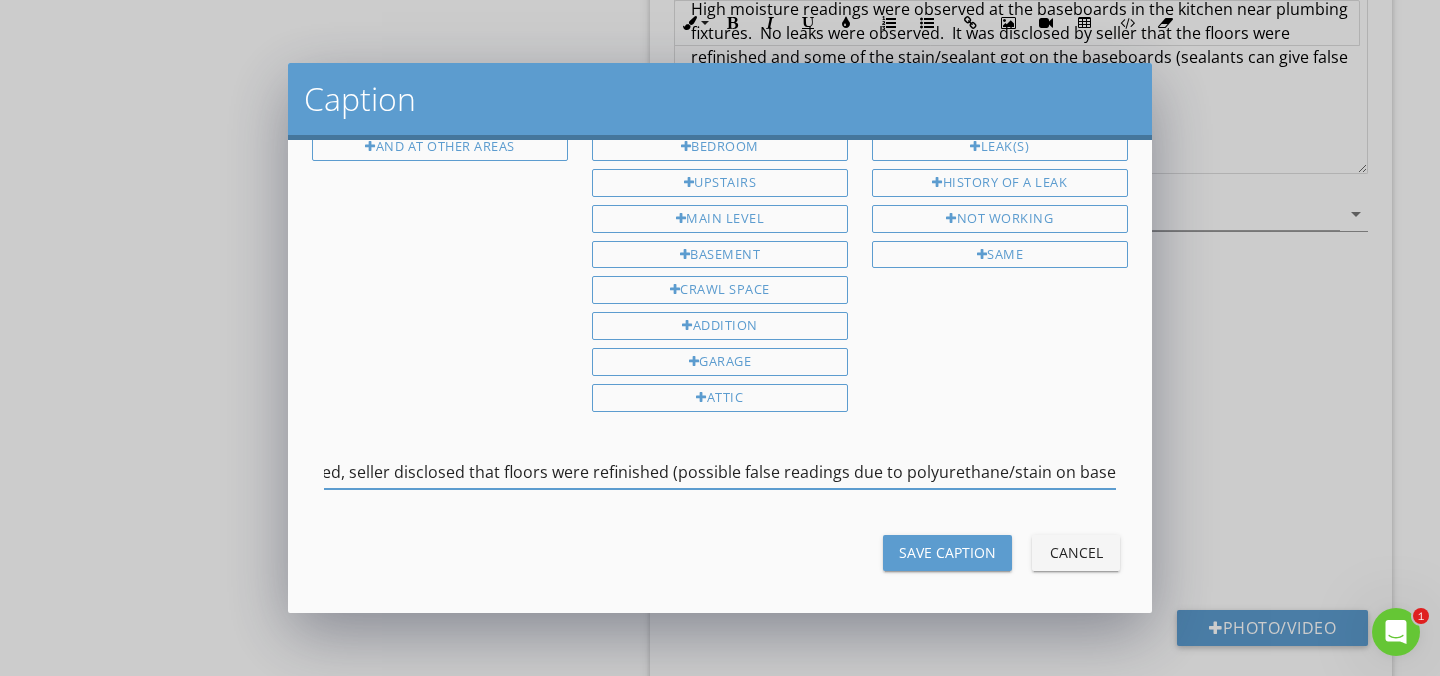 type on "left kitchen --High moisture readings at baseboard in kitchen at particle board baseboards (solid wood baseboards are within limits), no leaks observed, seller disclosed that floors were refinished (possible false readings due to polyurethane/stain on baseboards)" 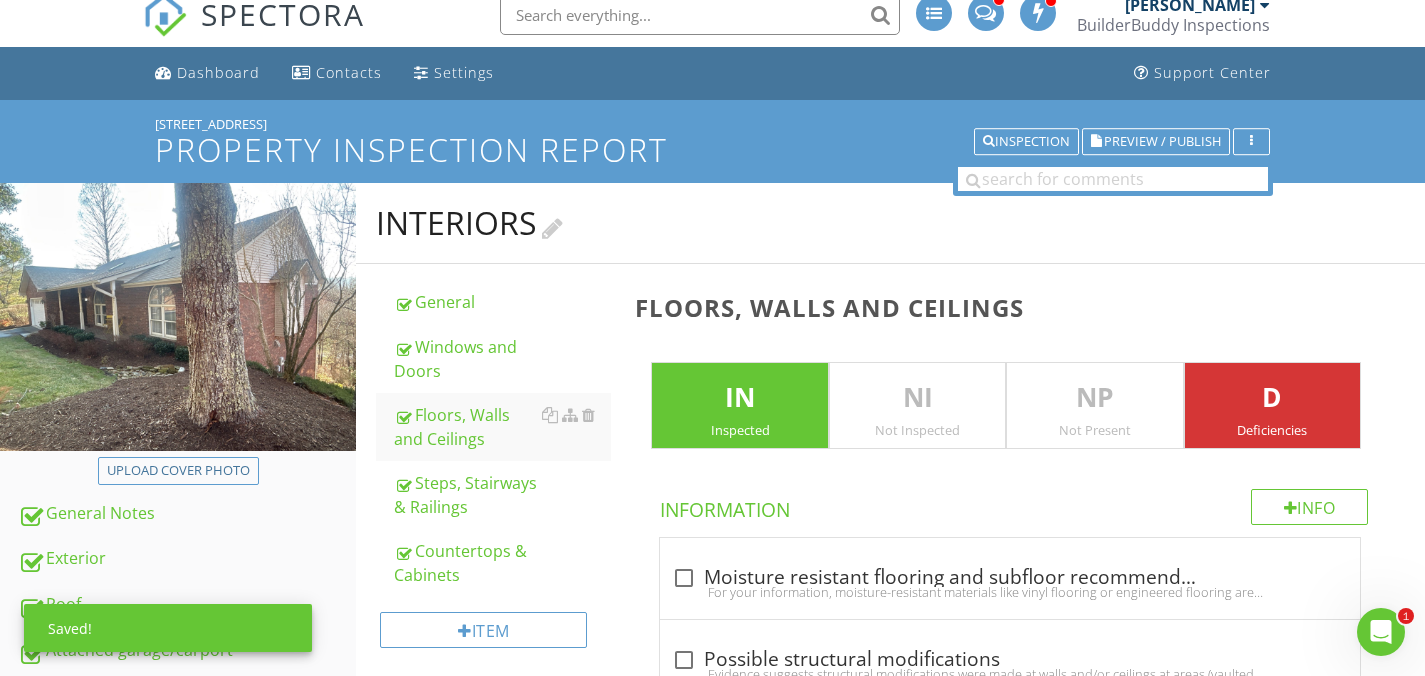 scroll, scrollTop: 0, scrollLeft: 0, axis: both 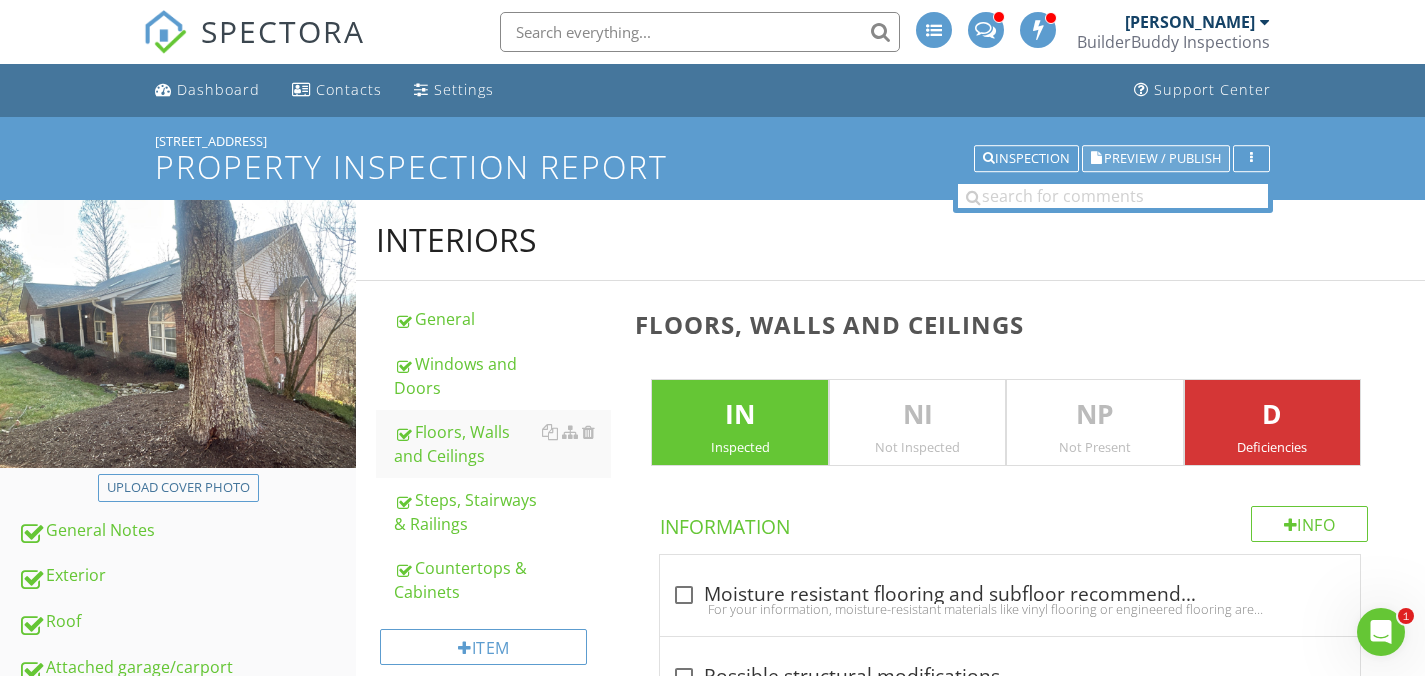click on "Preview / Publish" at bounding box center (1162, 158) 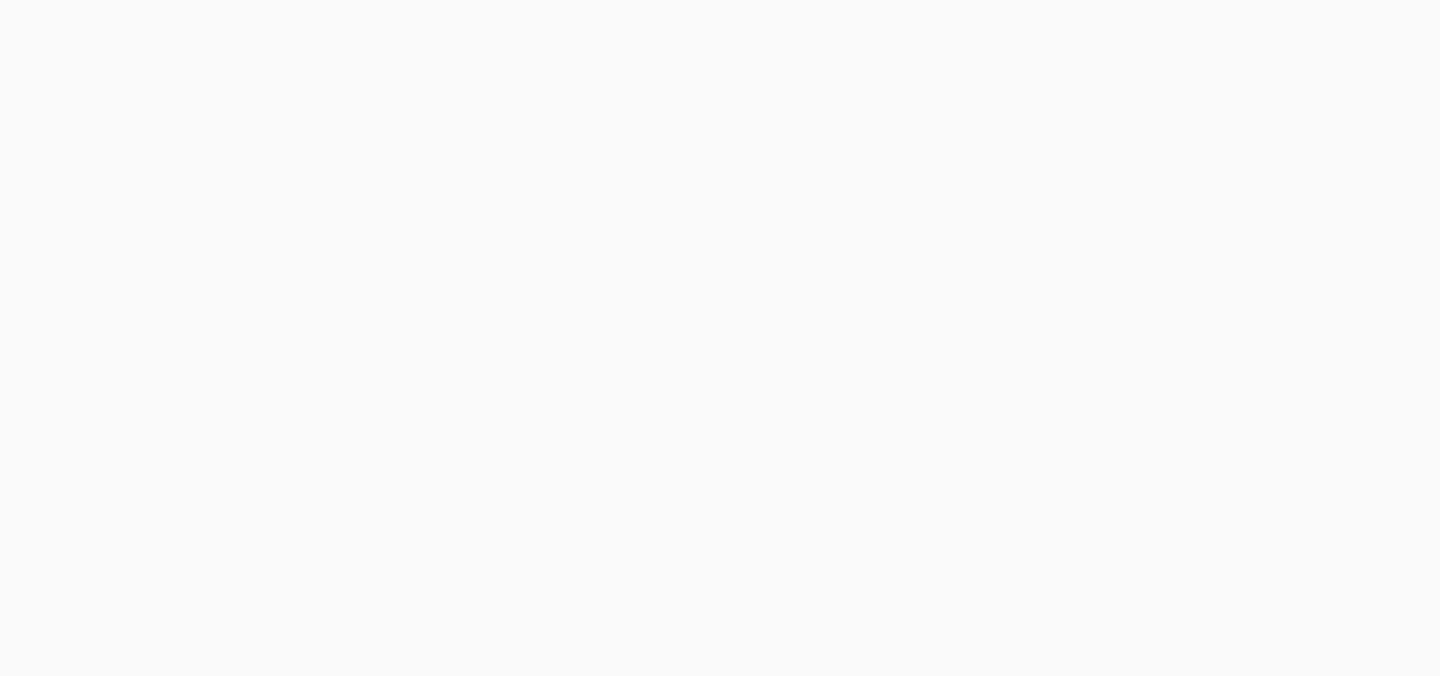 scroll, scrollTop: 0, scrollLeft: 0, axis: both 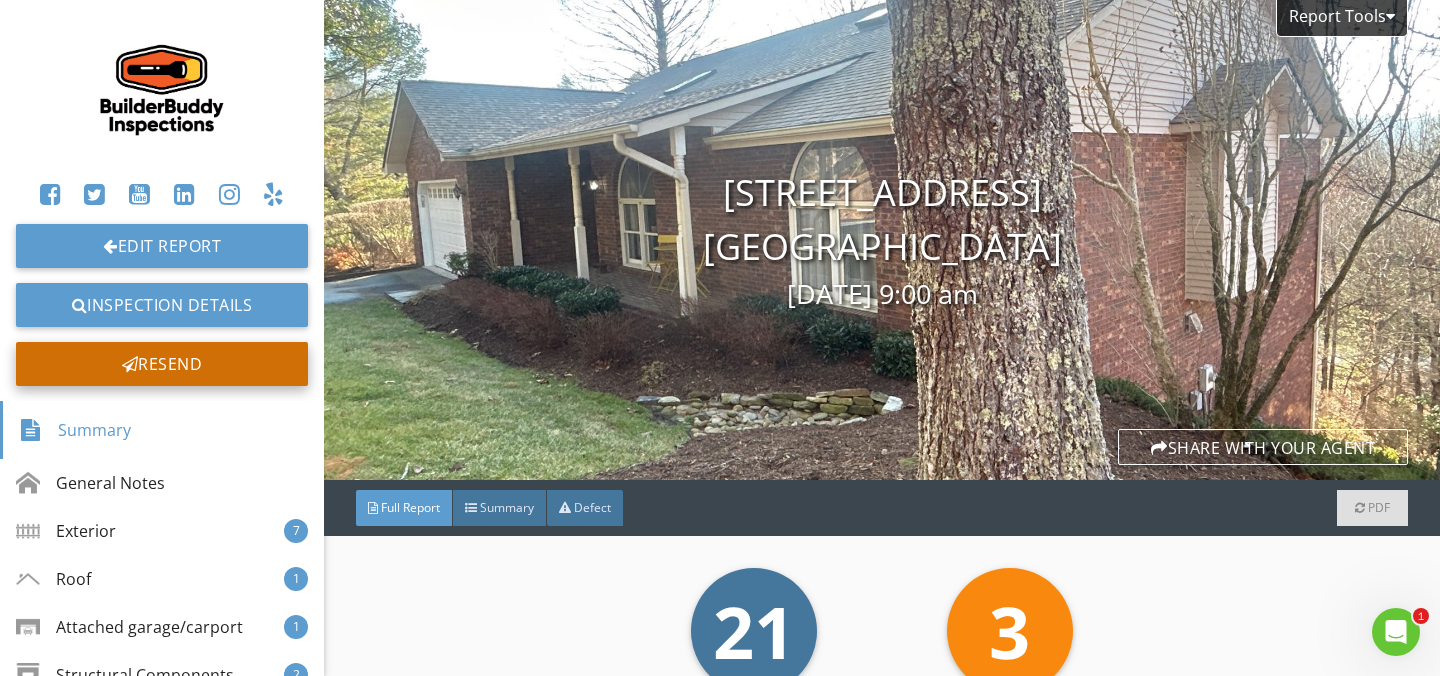 click on "Edit Report
Inspection Details
Resend" at bounding box center [162, 208] 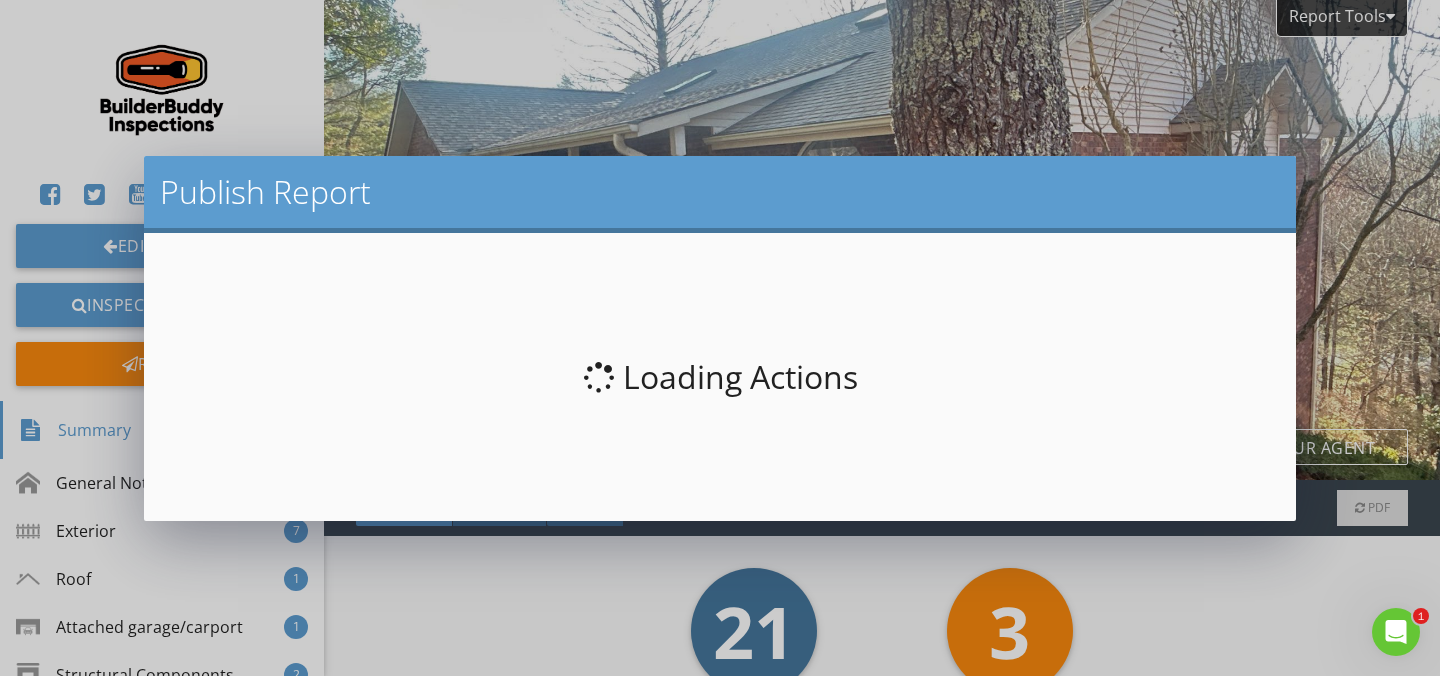 click on "Loading Actions" at bounding box center [720, 377] 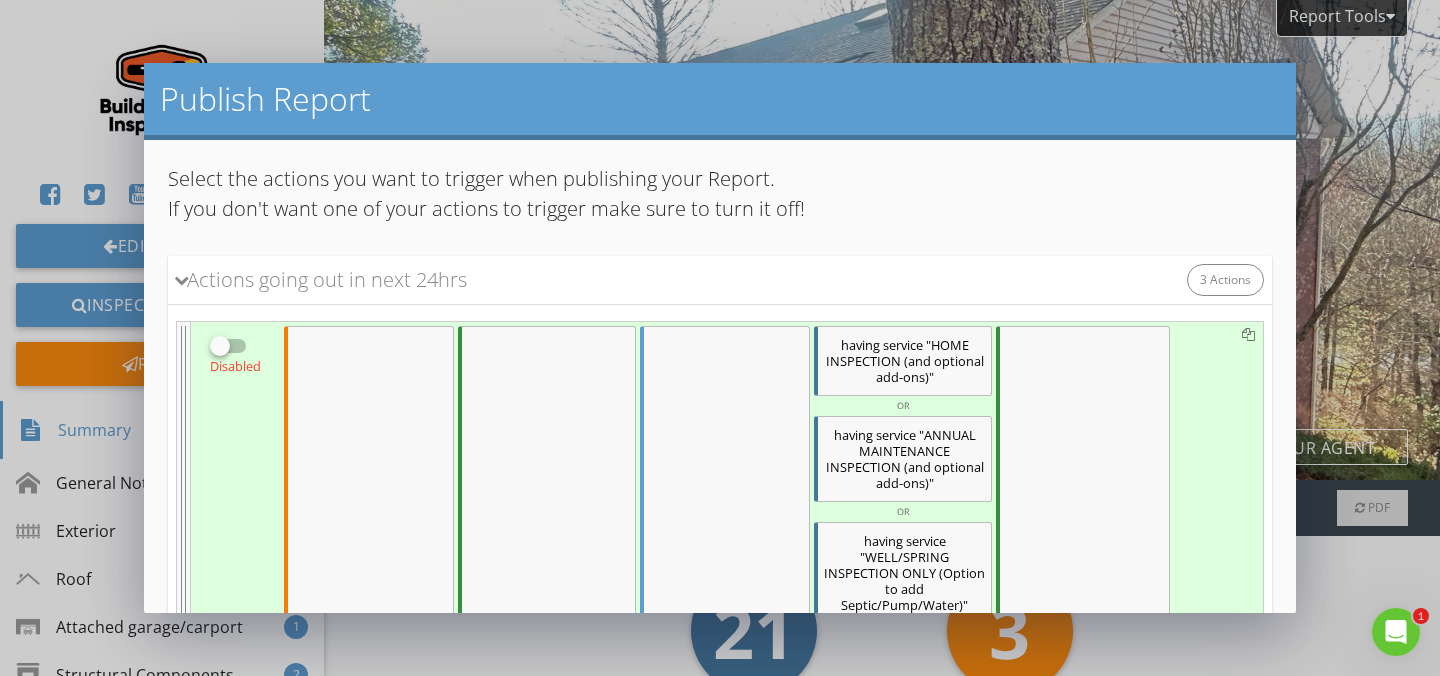 scroll, scrollTop: 1065, scrollLeft: 0, axis: vertical 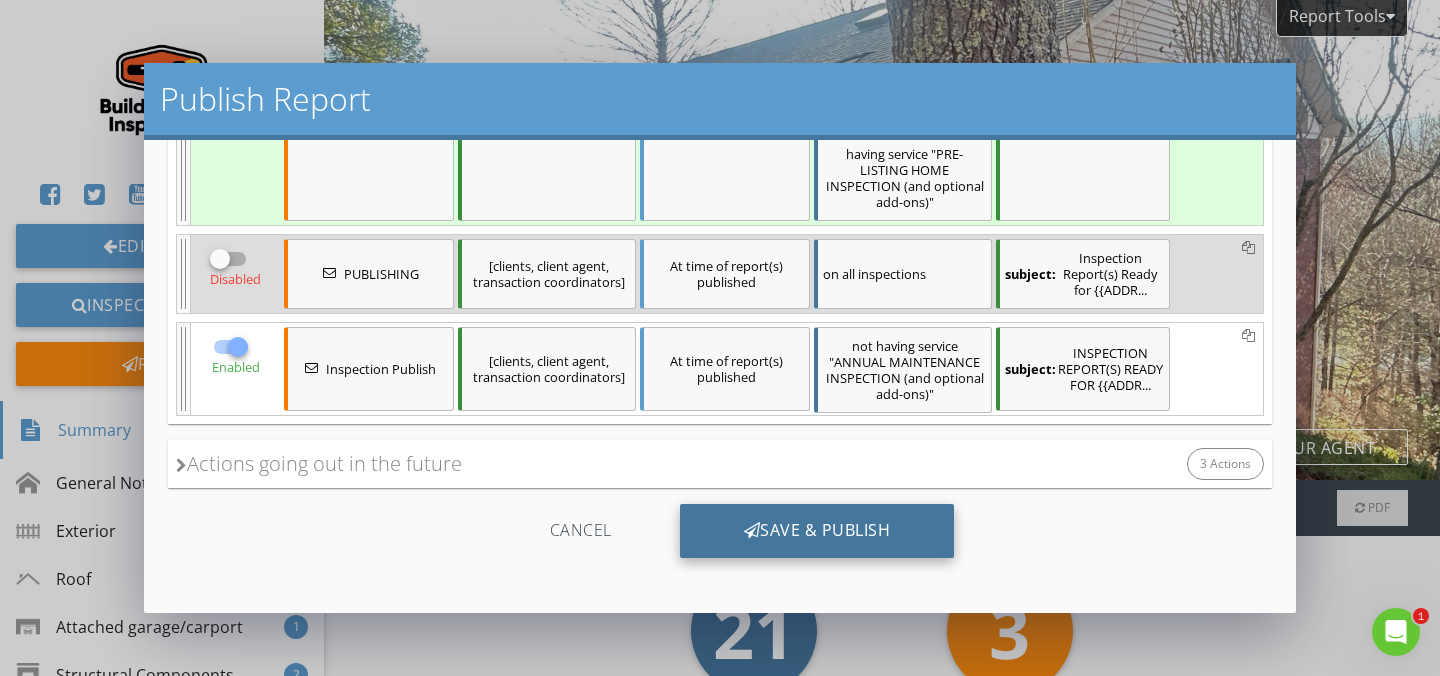 click on "Save & Publish" at bounding box center (817, 531) 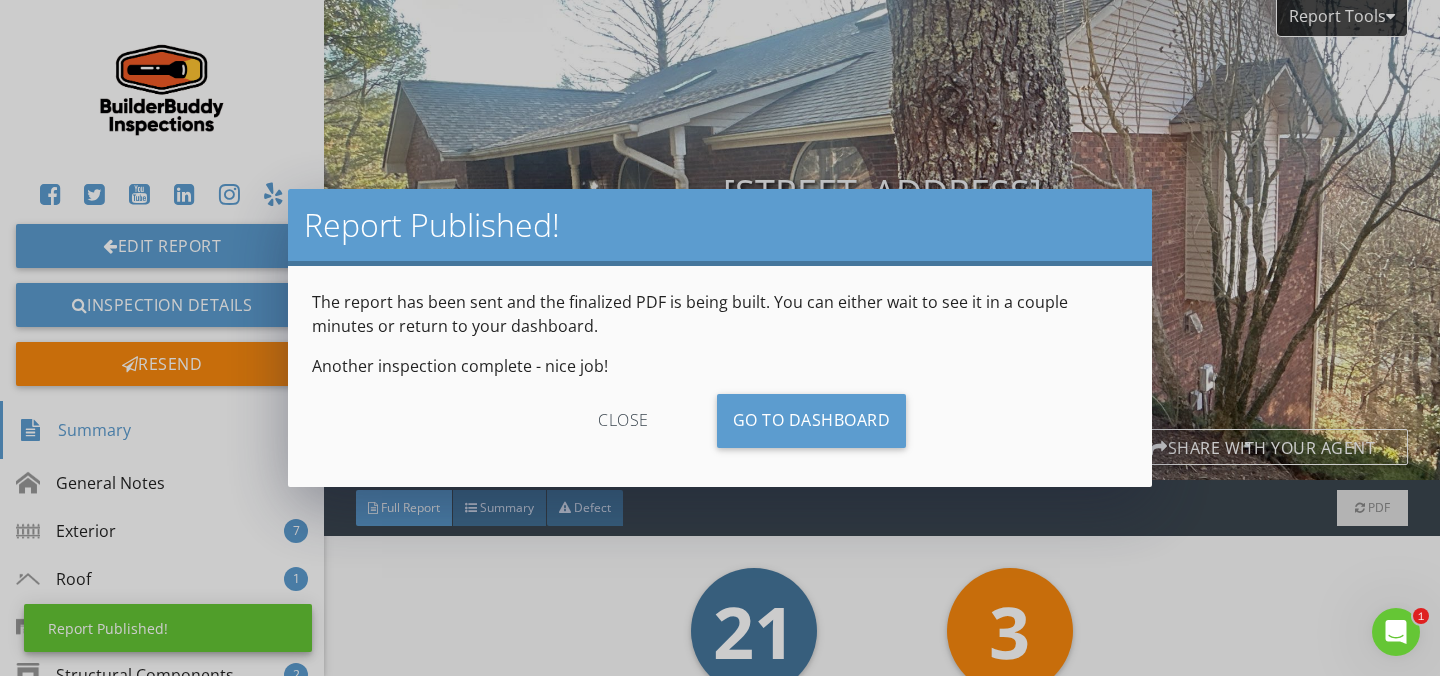 click on "close" at bounding box center (623, 421) 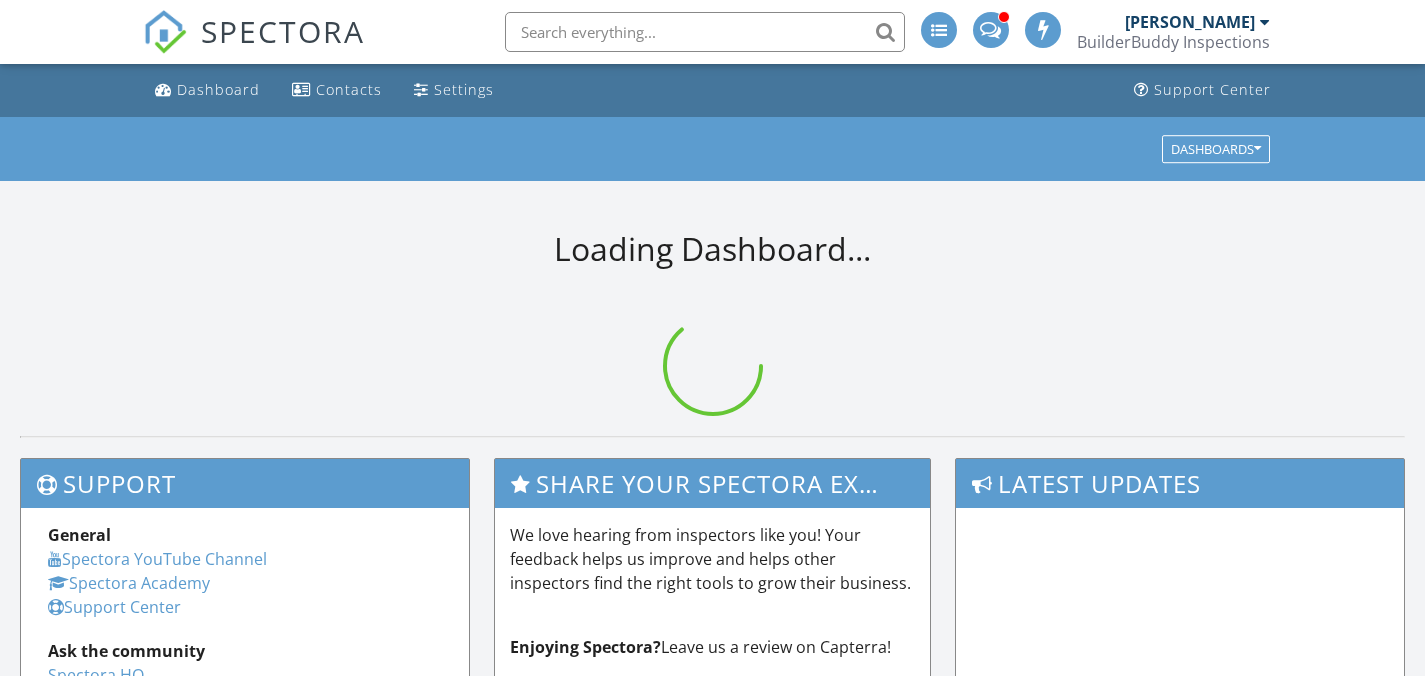 scroll, scrollTop: 0, scrollLeft: 0, axis: both 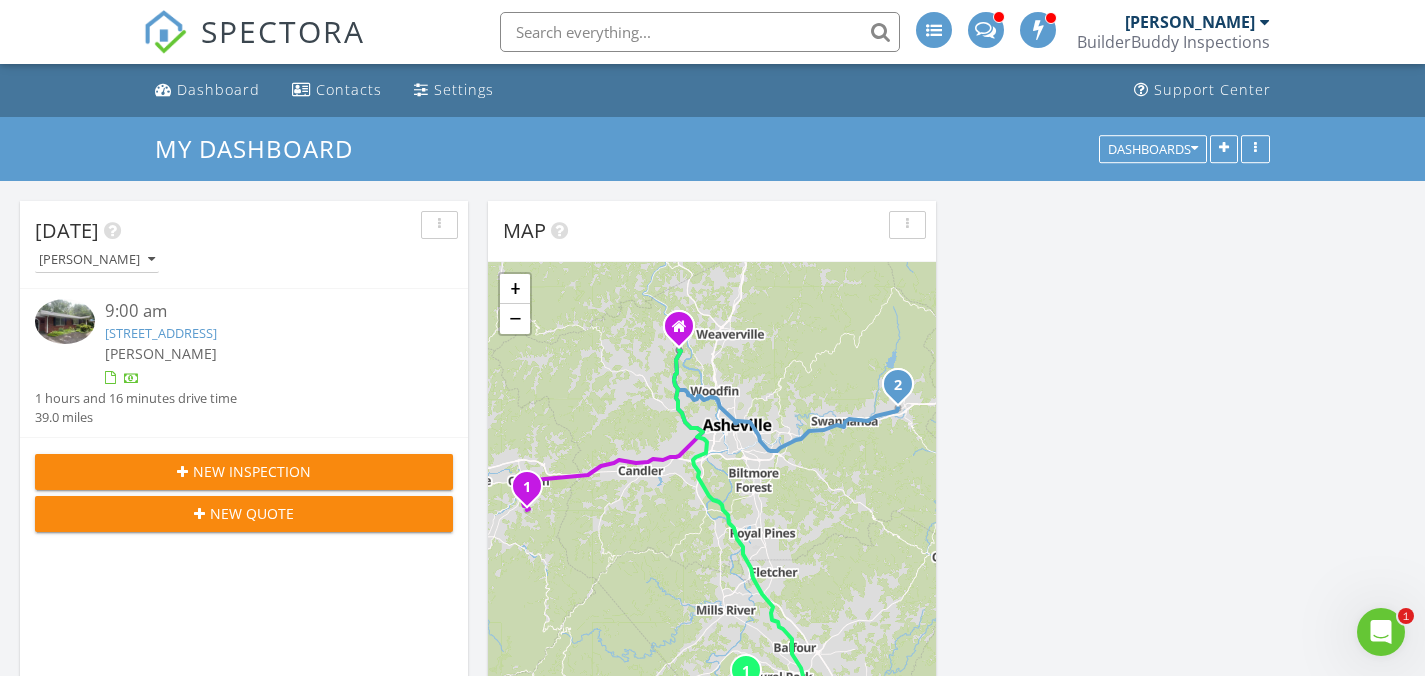 click on "[STREET_ADDRESS]" at bounding box center (161, 333) 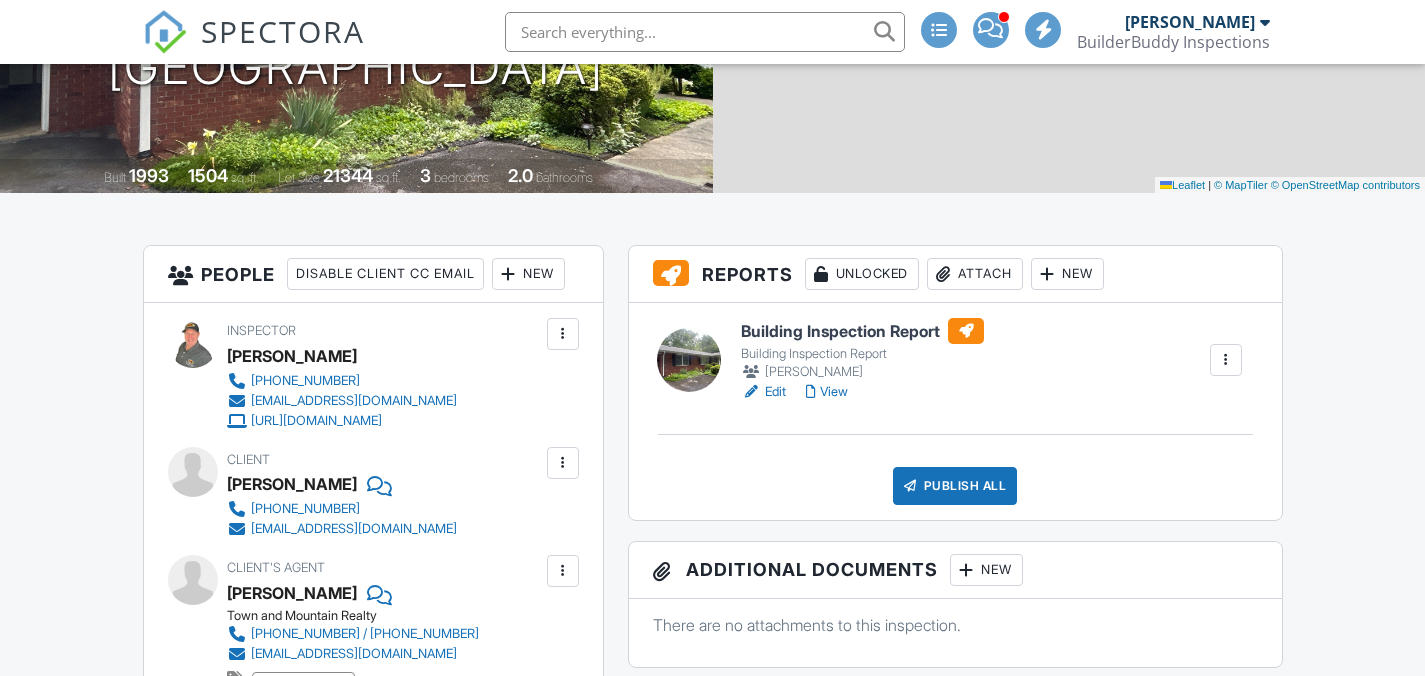 scroll, scrollTop: 341, scrollLeft: 0, axis: vertical 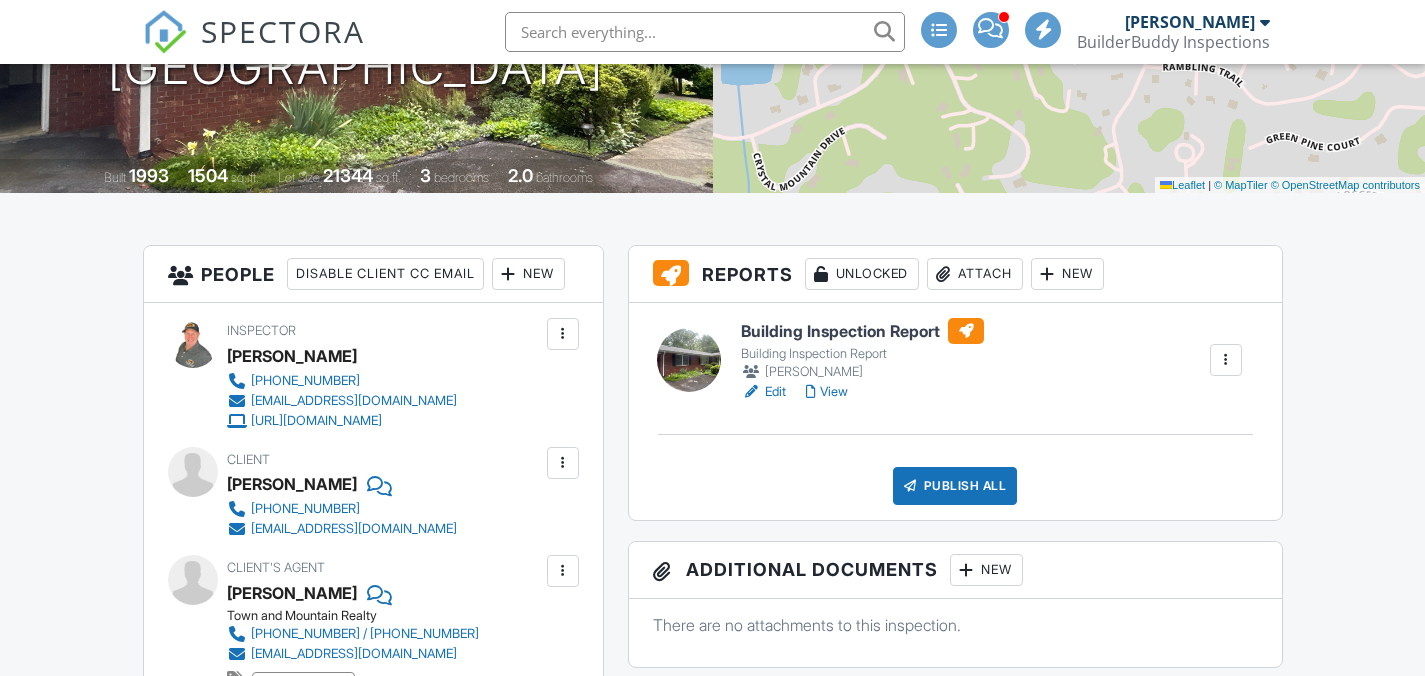 click on "Edit" at bounding box center [763, 392] 